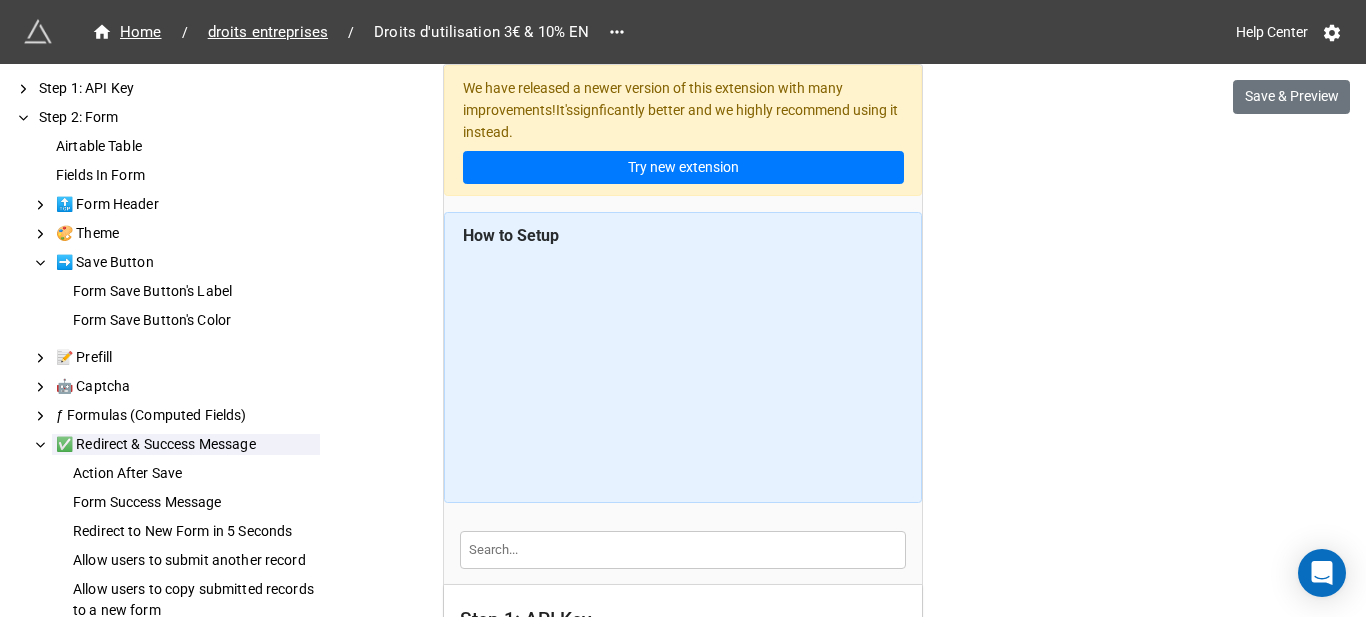 scroll, scrollTop: 0, scrollLeft: 0, axis: both 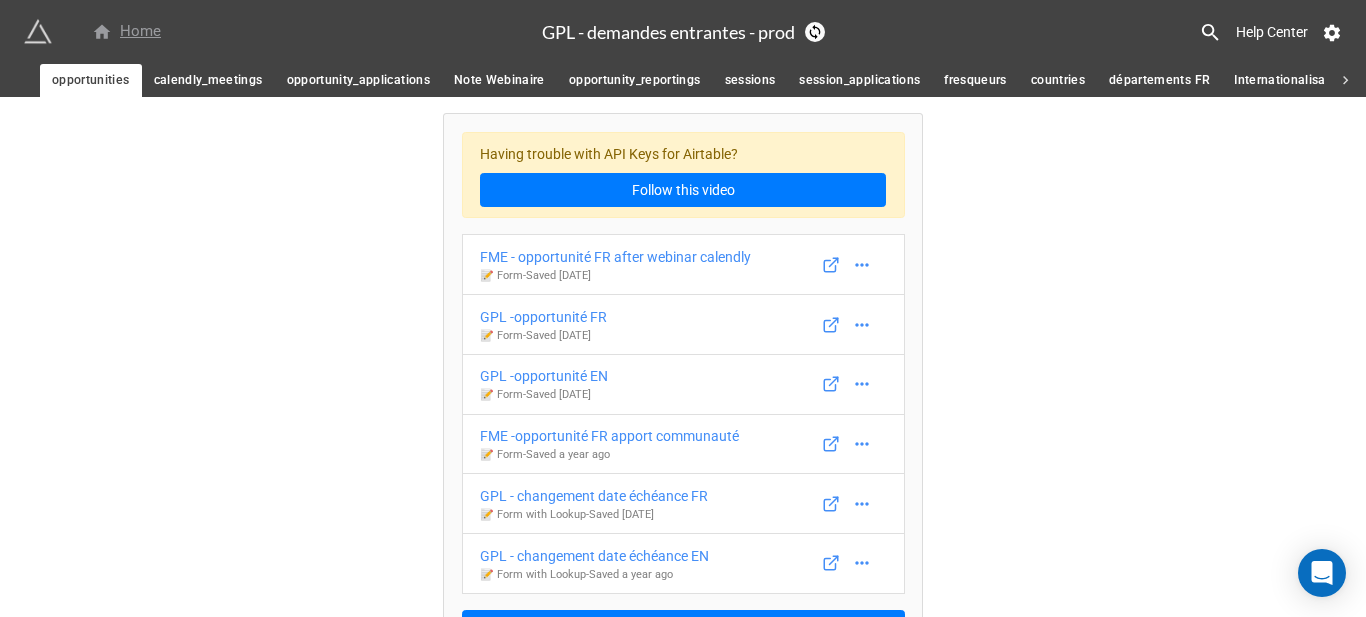 click on "Home" at bounding box center [126, 32] 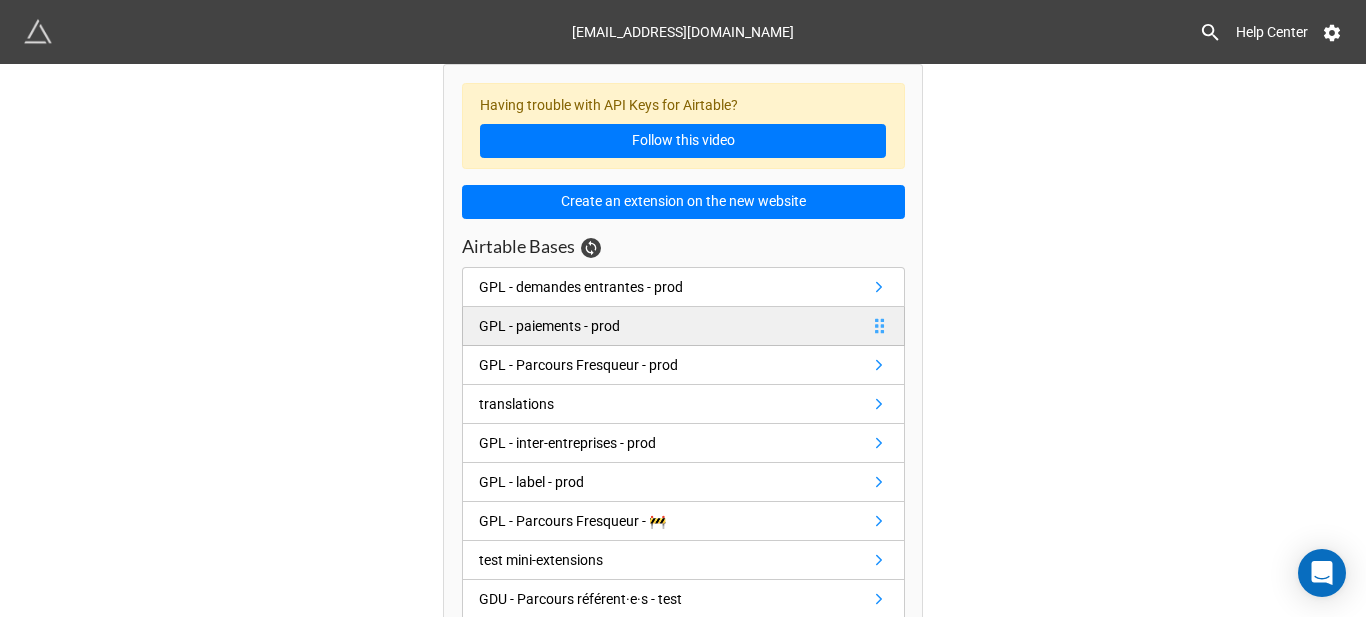 click on "GPL - paiements - prod" at bounding box center [549, 326] 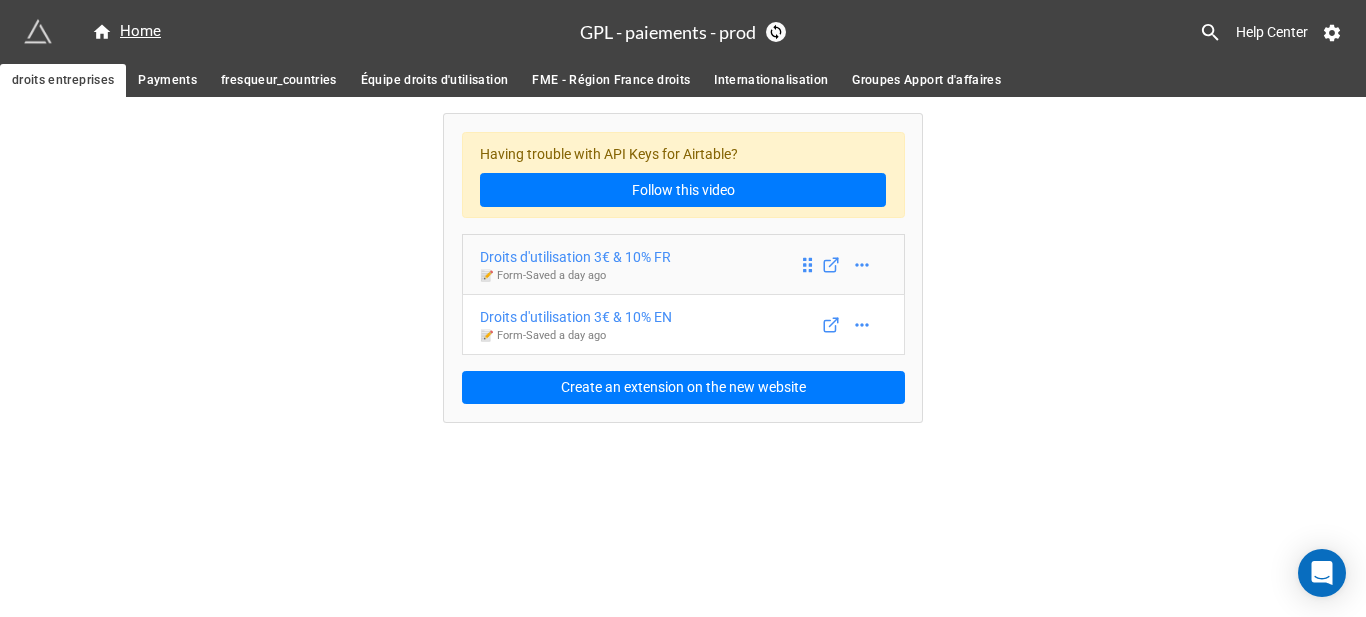 click on "📝 Form  -  Saved a day ago" at bounding box center (575, 276) 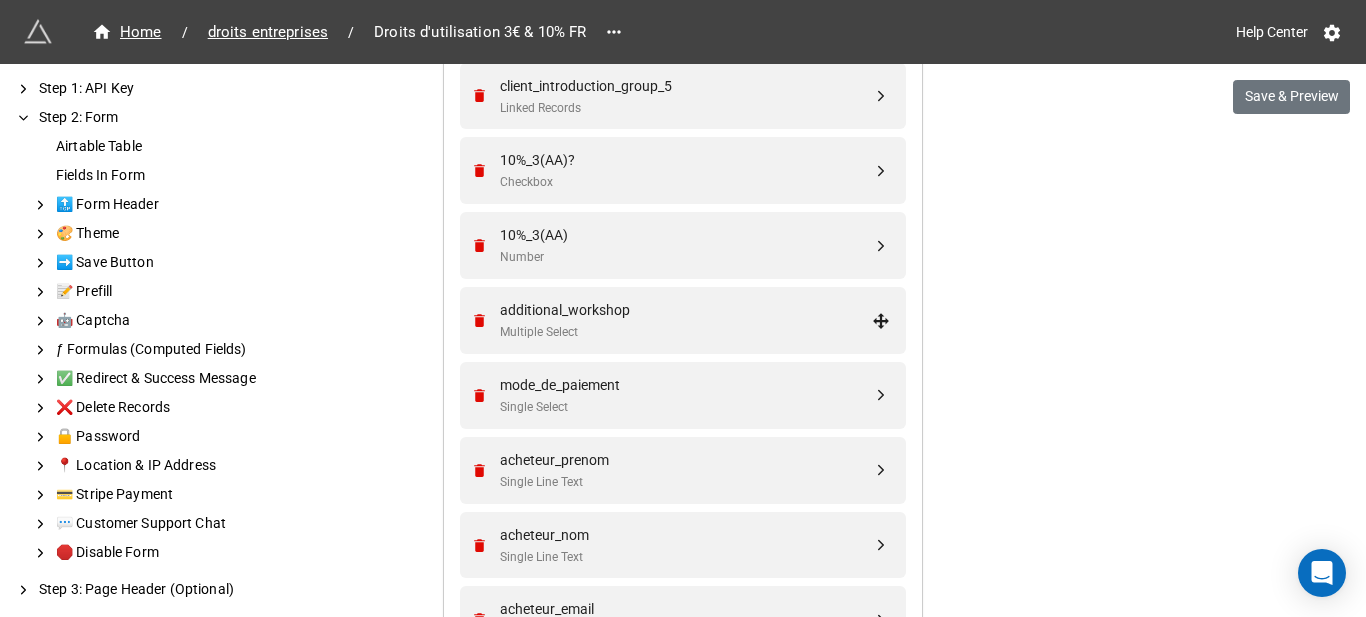scroll, scrollTop: 2110, scrollLeft: 0, axis: vertical 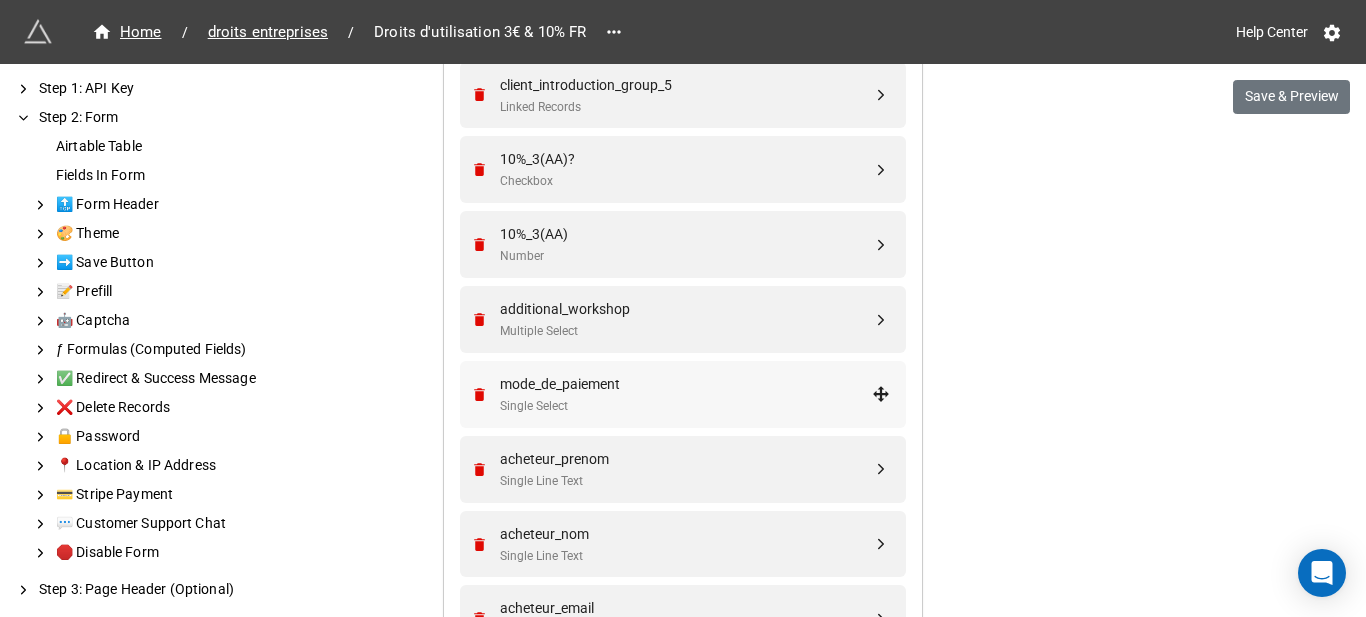 click on "mode_de_paiement" at bounding box center (686, 384) 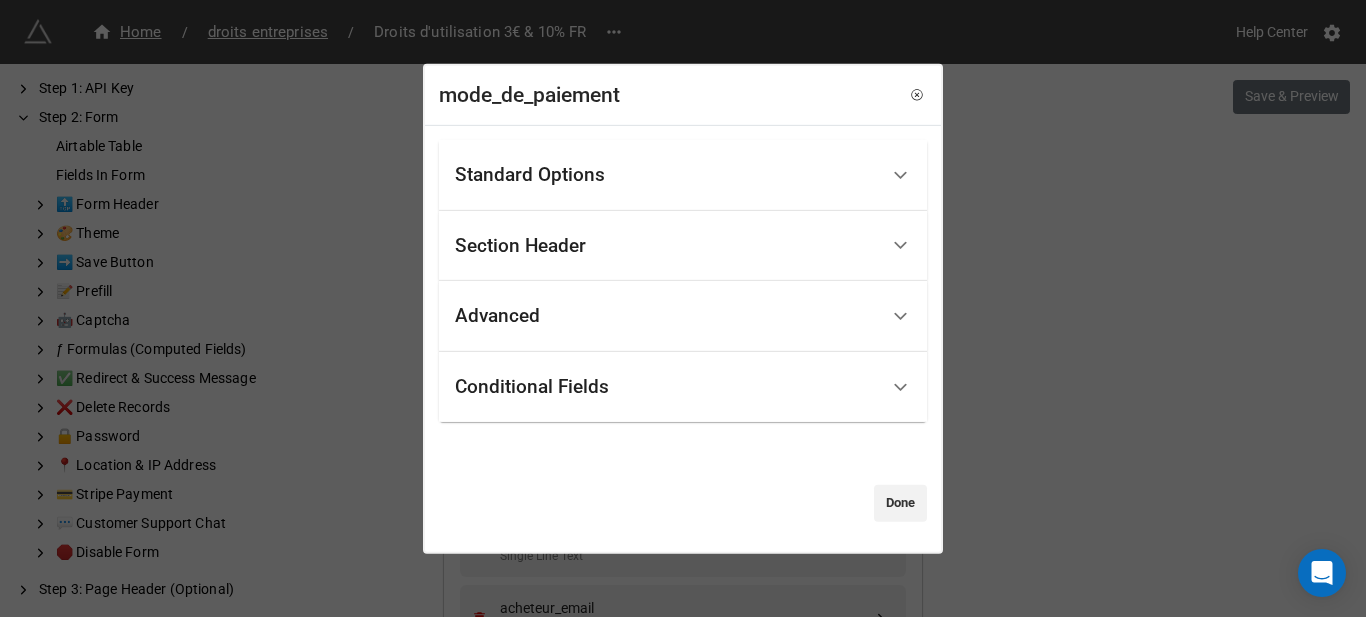 click on "Conditional Fields" at bounding box center [666, 387] 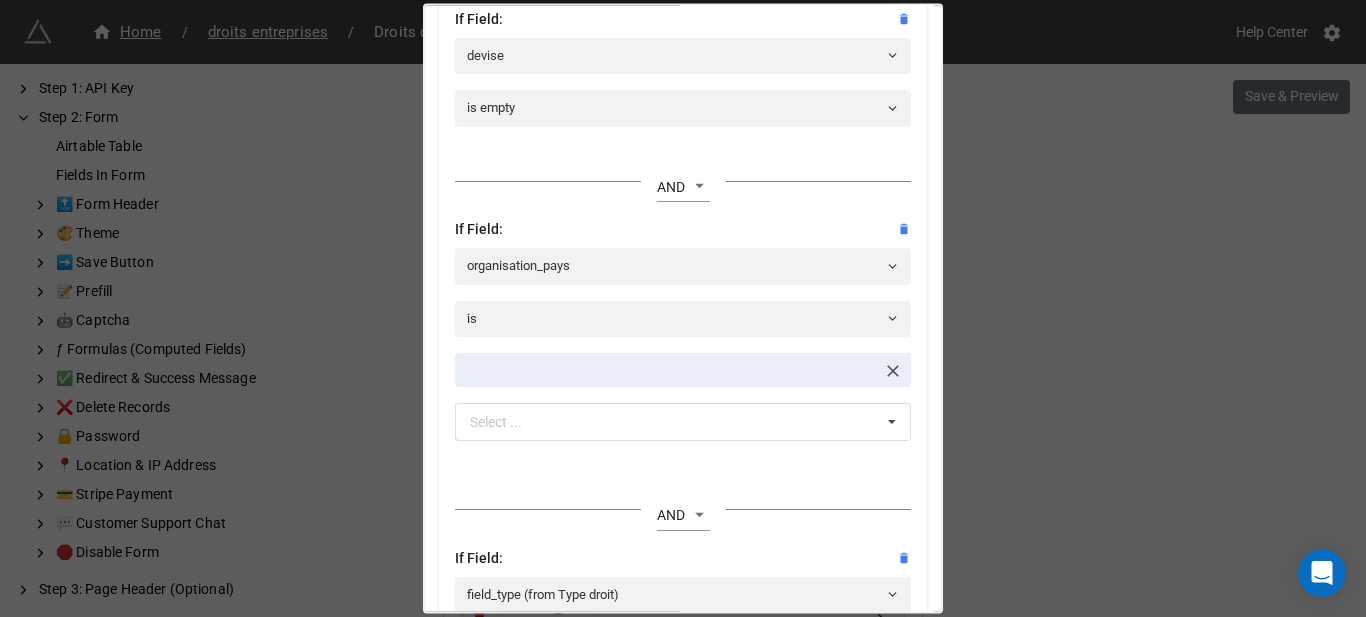 scroll, scrollTop: 377, scrollLeft: 0, axis: vertical 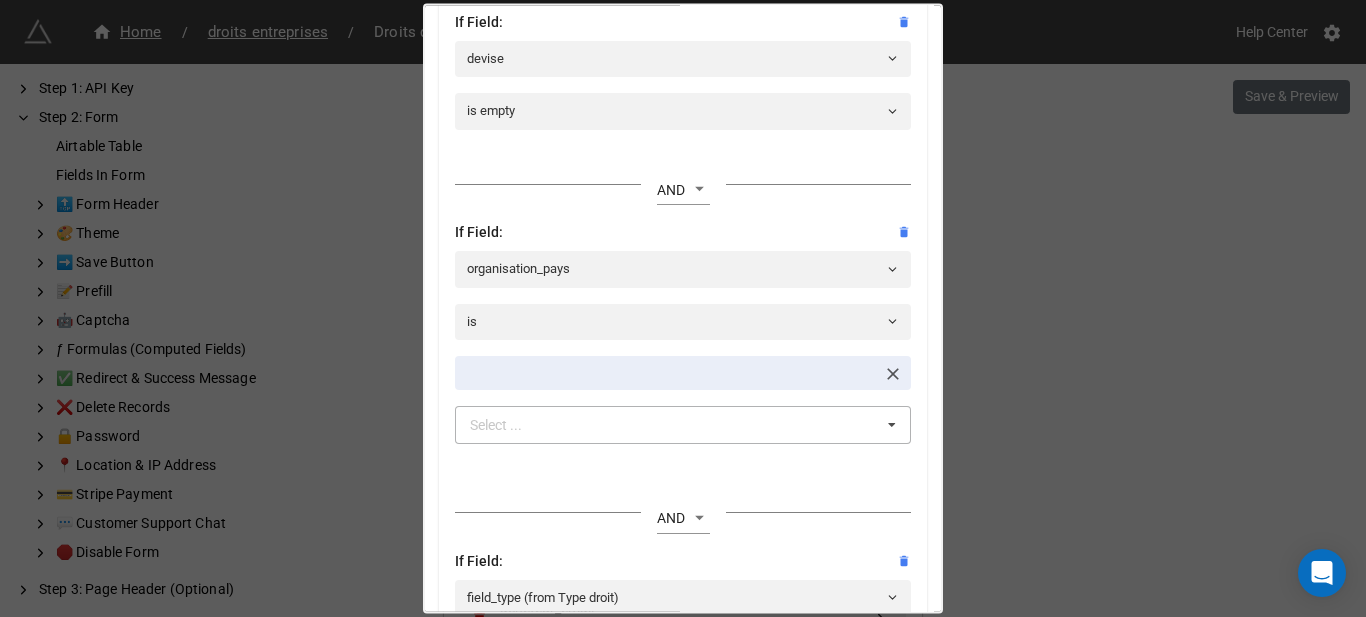 click on "Select ... No results found." at bounding box center [683, 425] 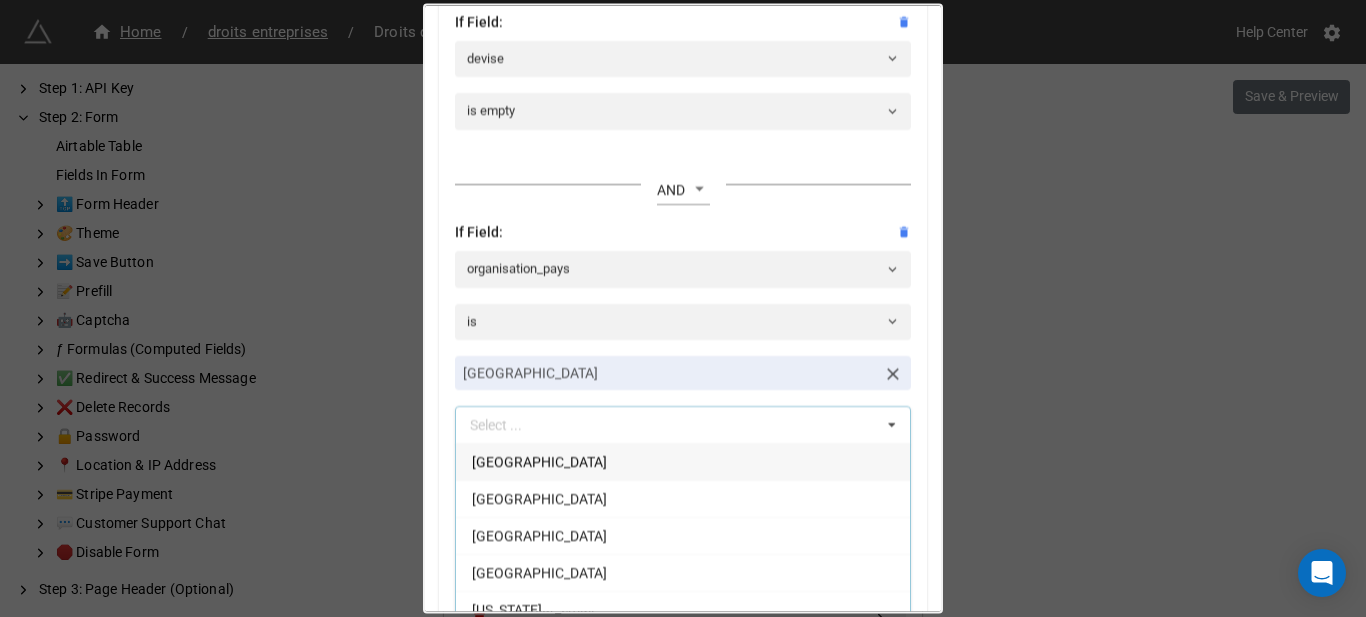 click on "If Field: devise is empty OR AND If Field: organisation_pays is [GEOGRAPHIC_DATA] Select ... [GEOGRAPHIC_DATA] [GEOGRAPHIC_DATA] [GEOGRAPHIC_DATA] [GEOGRAPHIC_DATA] [US_STATE] [GEOGRAPHIC_DATA] [GEOGRAPHIC_DATA] [GEOGRAPHIC_DATA] [GEOGRAPHIC_DATA] [GEOGRAPHIC_DATA] [GEOGRAPHIC_DATA] [GEOGRAPHIC_DATA] [GEOGRAPHIC_DATA] [GEOGRAPHIC_DATA] [GEOGRAPHIC_DATA] [GEOGRAPHIC_DATA] [GEOGRAPHIC_DATA] (the) [GEOGRAPHIC_DATA] [GEOGRAPHIC_DATA] [GEOGRAPHIC_DATA] [GEOGRAPHIC_DATA] [GEOGRAPHIC_DATA] [GEOGRAPHIC_DATA] [GEOGRAPHIC_DATA] [GEOGRAPHIC_DATA] [GEOGRAPHIC_DATA] [GEOGRAPHIC_DATA] [GEOGRAPHIC_DATA], [GEOGRAPHIC_DATA] [GEOGRAPHIC_DATA] [GEOGRAPHIC_DATA] [GEOGRAPHIC_DATA] [GEOGRAPHIC_DATA] [GEOGRAPHIC_DATA] ([GEOGRAPHIC_DATA]) [GEOGRAPHIC_DATA] [GEOGRAPHIC_DATA] [GEOGRAPHIC_DATA] [GEOGRAPHIC_DATA] [GEOGRAPHIC_DATA] [GEOGRAPHIC_DATA] [GEOGRAPHIC_DATA] [GEOGRAPHIC_DATA] [GEOGRAPHIC_DATA] (the) [GEOGRAPHIC_DATA] ([GEOGRAPHIC_DATA]) [GEOGRAPHIC_DATA] [GEOGRAPHIC_DATA] [GEOGRAPHIC_DATA] [GEOGRAPHIC_DATA] [GEOGRAPHIC_DATA] ([GEOGRAPHIC_DATA]) [GEOGRAPHIC_DATA] [GEOGRAPHIC_DATA] (the) [GEOGRAPHIC_DATA] ([GEOGRAPHIC_DATA]) [GEOGRAPHIC_DATA] ([GEOGRAPHIC_DATA]) [GEOGRAPHIC_DATA] (the) [GEOGRAPHIC_DATA] [GEOGRAPHIC_DATA] [GEOGRAPHIC_DATA] [GEOGRAPHIC_DATA] [GEOGRAPHIC_DATA] [GEOGRAPHIC_DATA] [GEOGRAPHIC_DATA] [GEOGRAPHIC_DATA] [GEOGRAPHIC_DATA] [GEOGRAPHIC_DATA] [GEOGRAPHIC_DATA] ([GEOGRAPHIC_DATA]) [GEOGRAPHIC_DATA] [GEOGRAPHIC_DATA] [GEOGRAPHIC_DATA] [GEOGRAPHIC_DATA] [GEOGRAPHIC_DATA] [GEOGRAPHIC_DATA] [GEOGRAPHIC_DATA] [GEOGRAPHIC_DATA] [GEOGRAPHIC_DATA] ([GEOGRAPHIC_DATA]) [GEOGRAPHIC_DATA] (the) [GEOGRAPHIC_DATA] [GEOGRAPHIC_DATA] [GEOGRAPHIC_DATA] [GEOGRAPHIC_DATA] ([GEOGRAPHIC_DATA])" at bounding box center (683, 419) 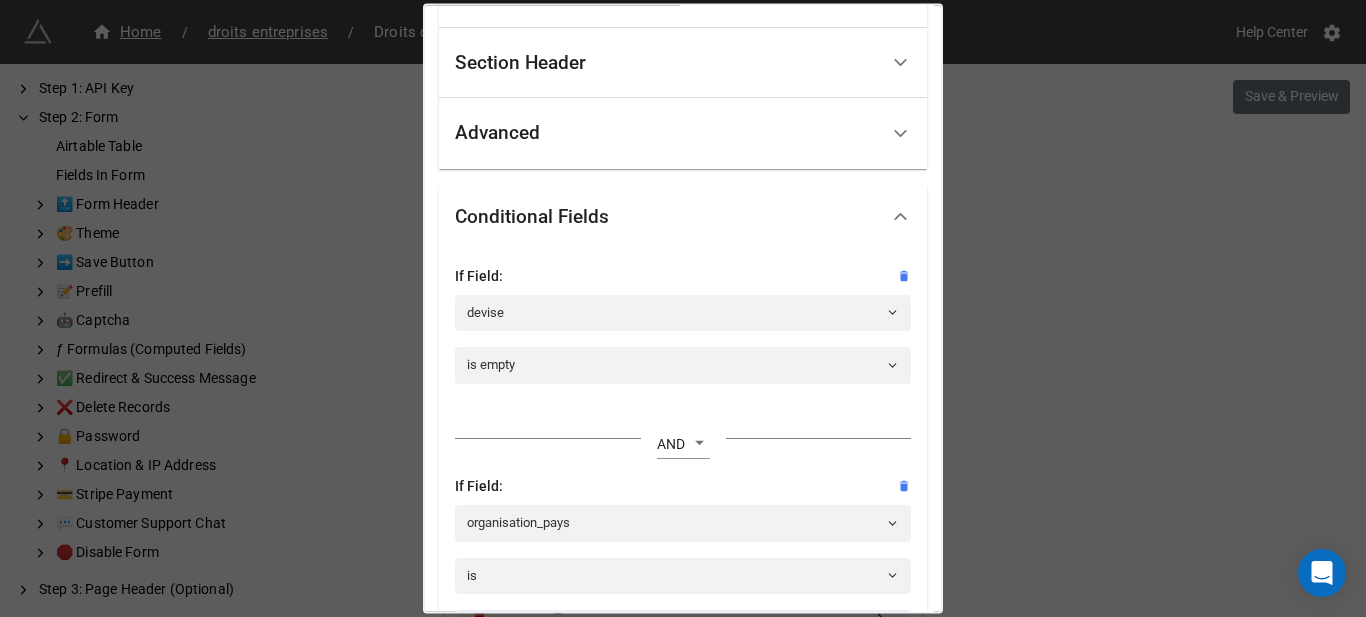 scroll, scrollTop: 119, scrollLeft: 0, axis: vertical 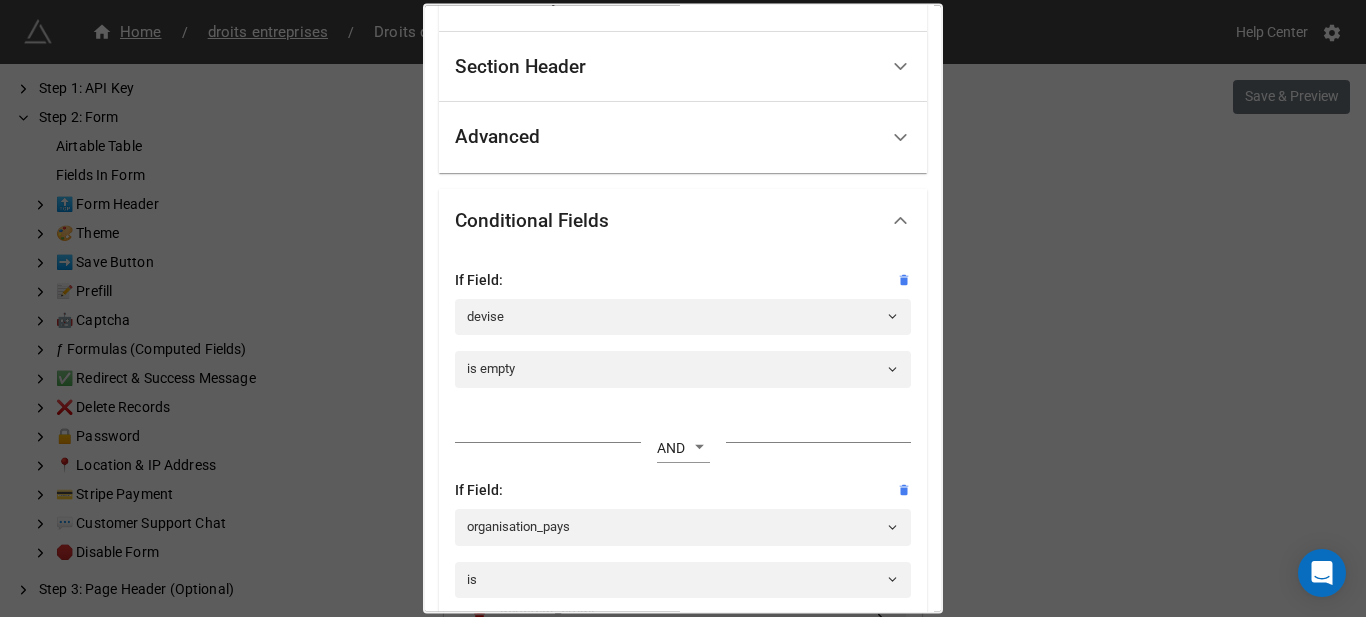 click on "mode_de_paiement Standard Options Title (Optional) Comment voulez vous payer ? Description (Optional) Normal Carte bancaire :  Vous recevrez votre facture par mail dès validation de votre paiement. Paiement en euros € uniquement. Virement bancaire  : Facture envoyée sous 7 jours ouvrés. Facture en euros € ou en CHF uniquement. Image (Optional) You can use the  File Uploader  and then paste the URL here. Show field when: Creating & Editing records Make this field required Allow users to edit this field If this is disabled, the field will be locked (read-only) and cannot be prefilled. Show this field when it's empty Section Header Header Title Type Static Title Header Title Facturation et paiement Advanced Type Dropdown Limit selection to specific options (Optional) Carte bancaire (Recommandé), Virement bancaire Conditional Fields If Field: devise is empty OR AND If Field: organisation_pays is [GEOGRAPHIC_DATA] Select ... [GEOGRAPHIC_DATA] [GEOGRAPHIC_DATA] [GEOGRAPHIC_DATA] [GEOGRAPHIC_DATA] [US_STATE] [GEOGRAPHIC_DATA] [GEOGRAPHIC_DATA] [GEOGRAPHIC_DATA] [GEOGRAPHIC_DATA]" at bounding box center (683, 308) 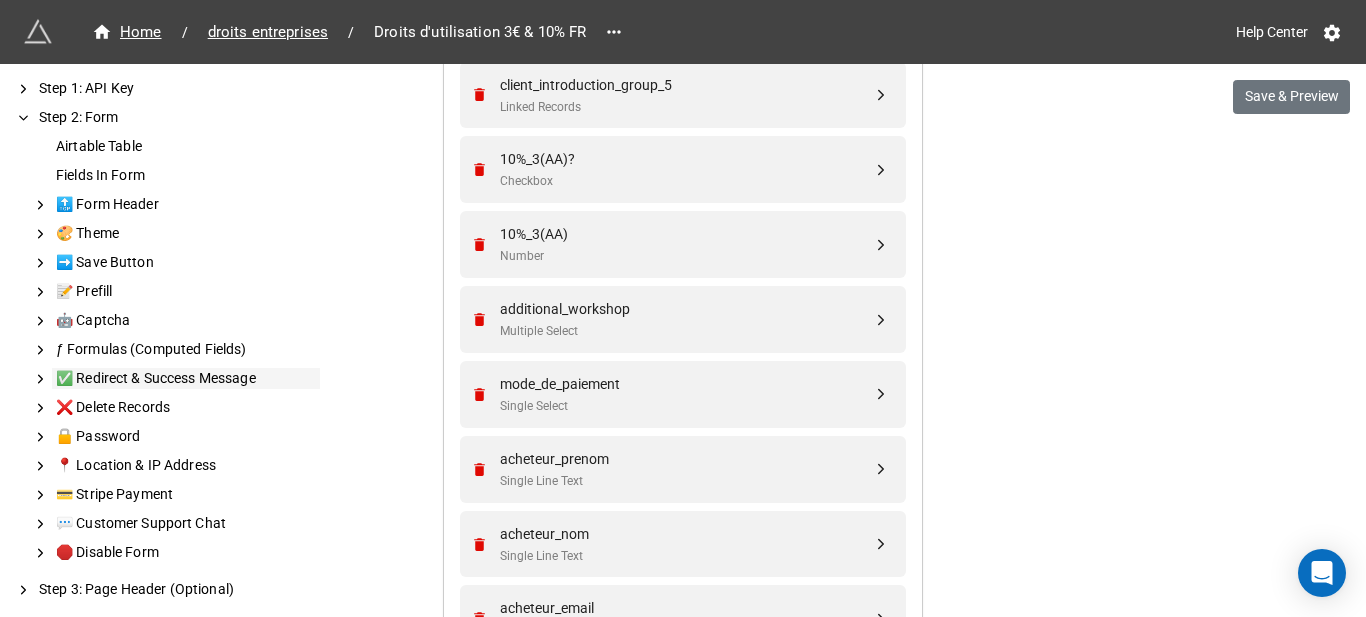 click on "✅  Redirect & Success Message" at bounding box center (186, 378) 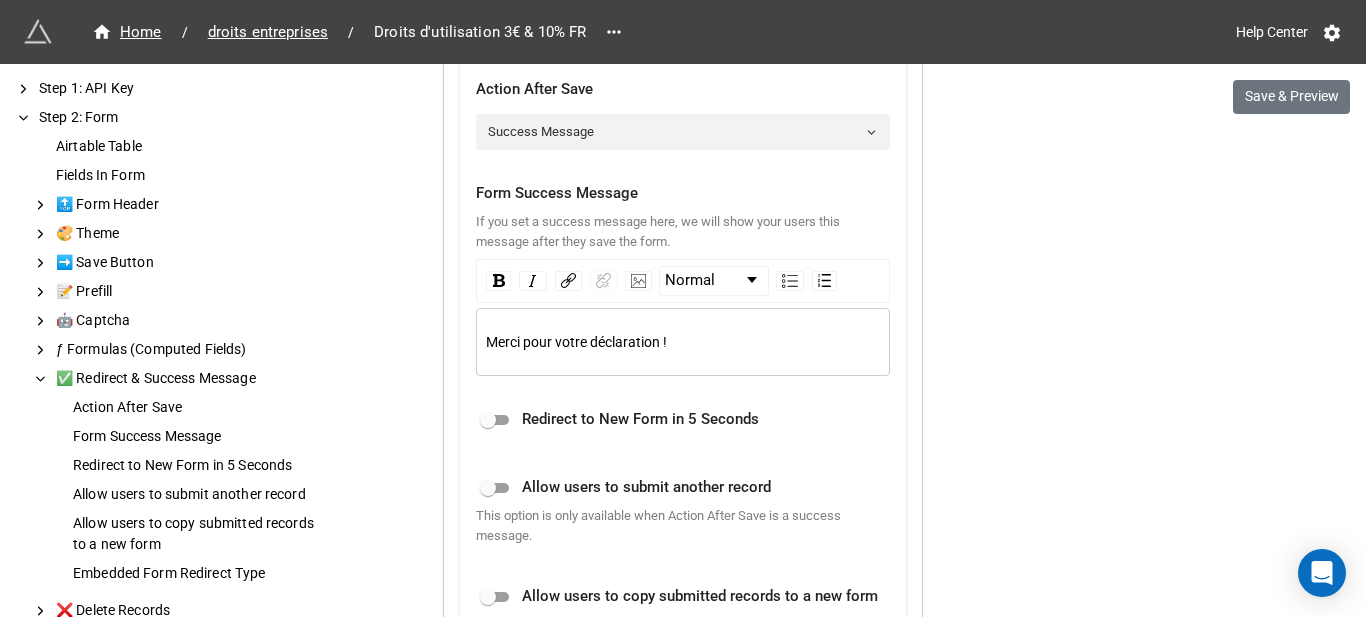 scroll, scrollTop: 5413, scrollLeft: 0, axis: vertical 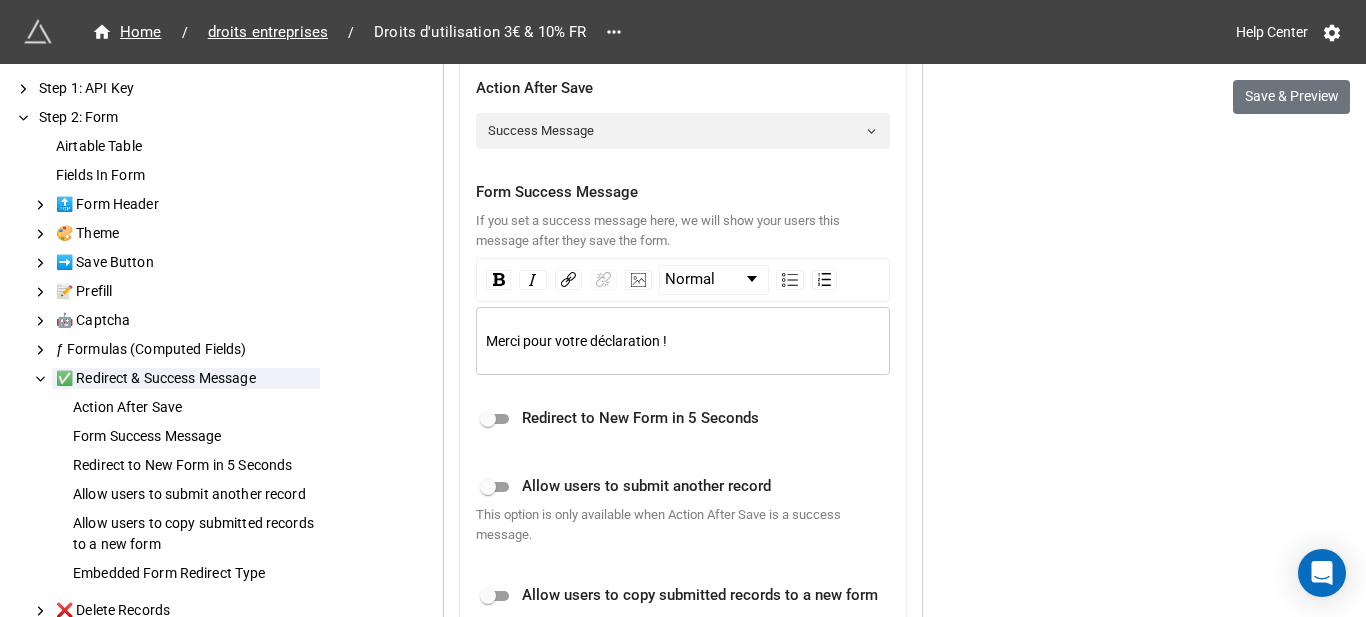 click on "Action After Save Success Message" at bounding box center (683, 113) 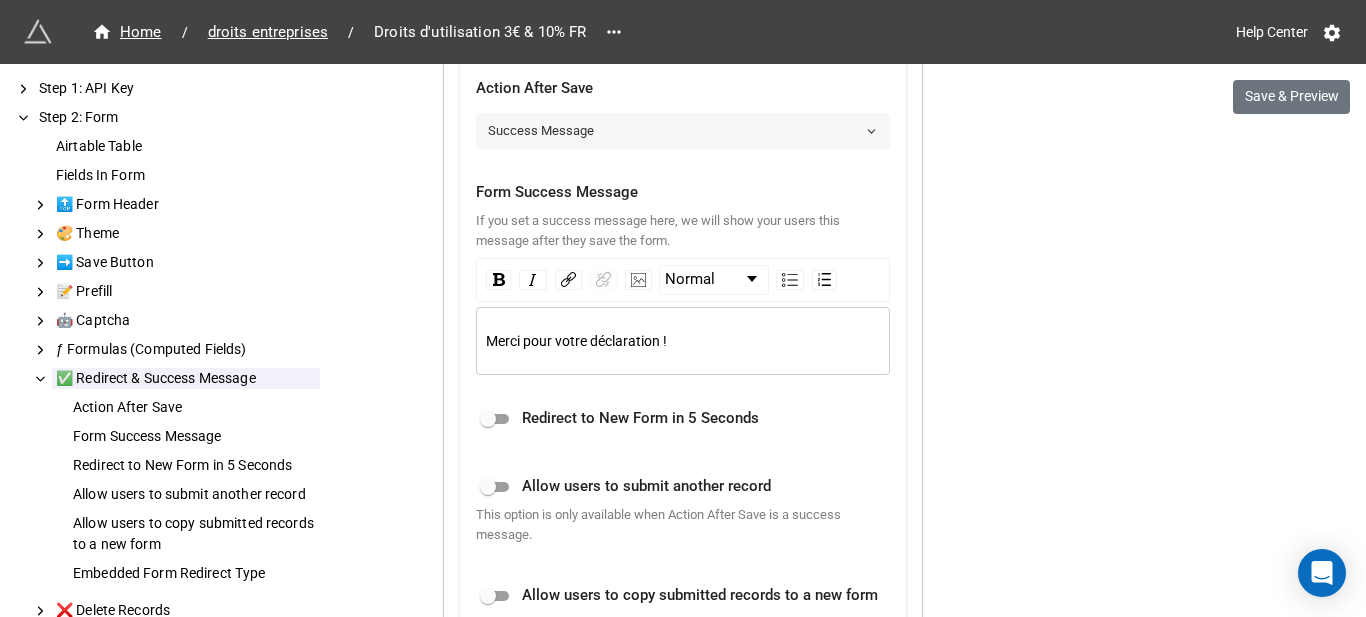 click on "Success Message" at bounding box center [683, 131] 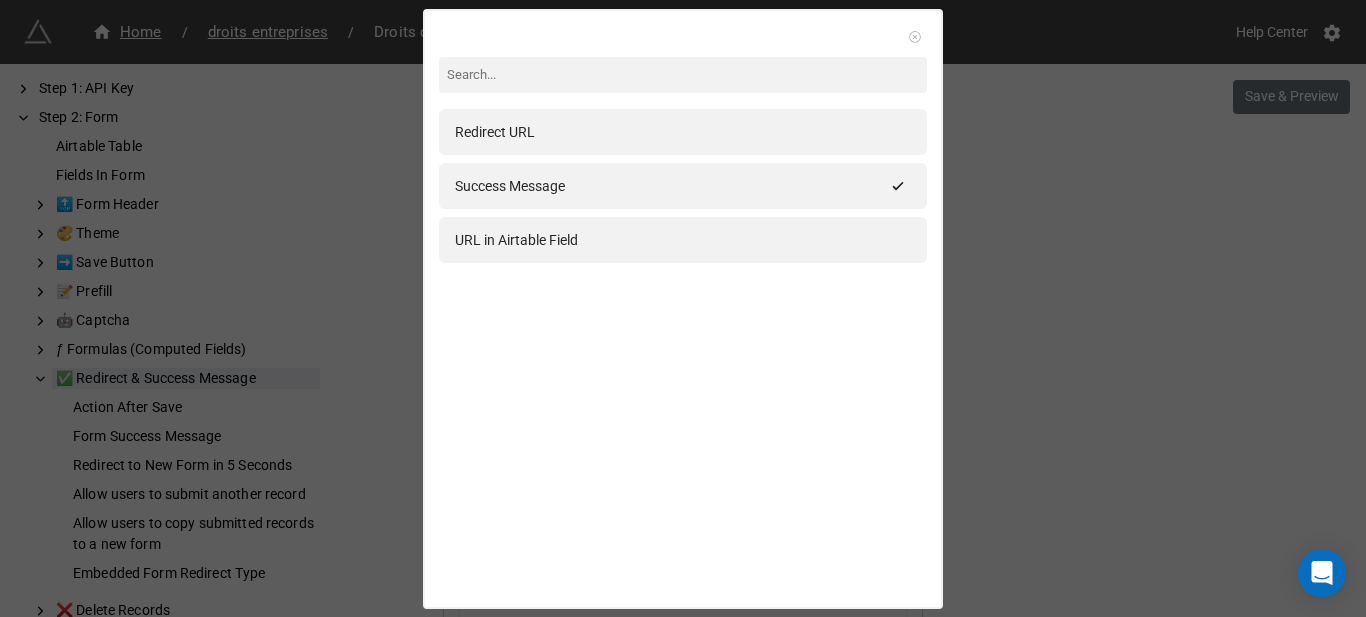 click 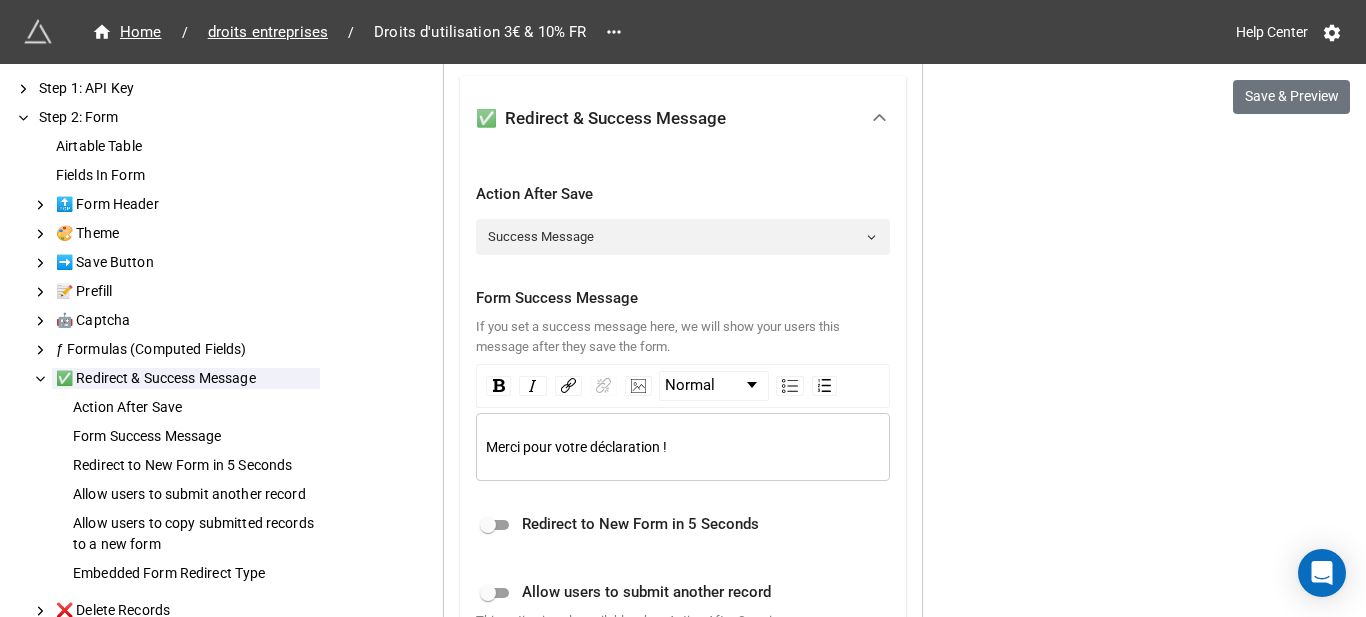 scroll, scrollTop: 5306, scrollLeft: 0, axis: vertical 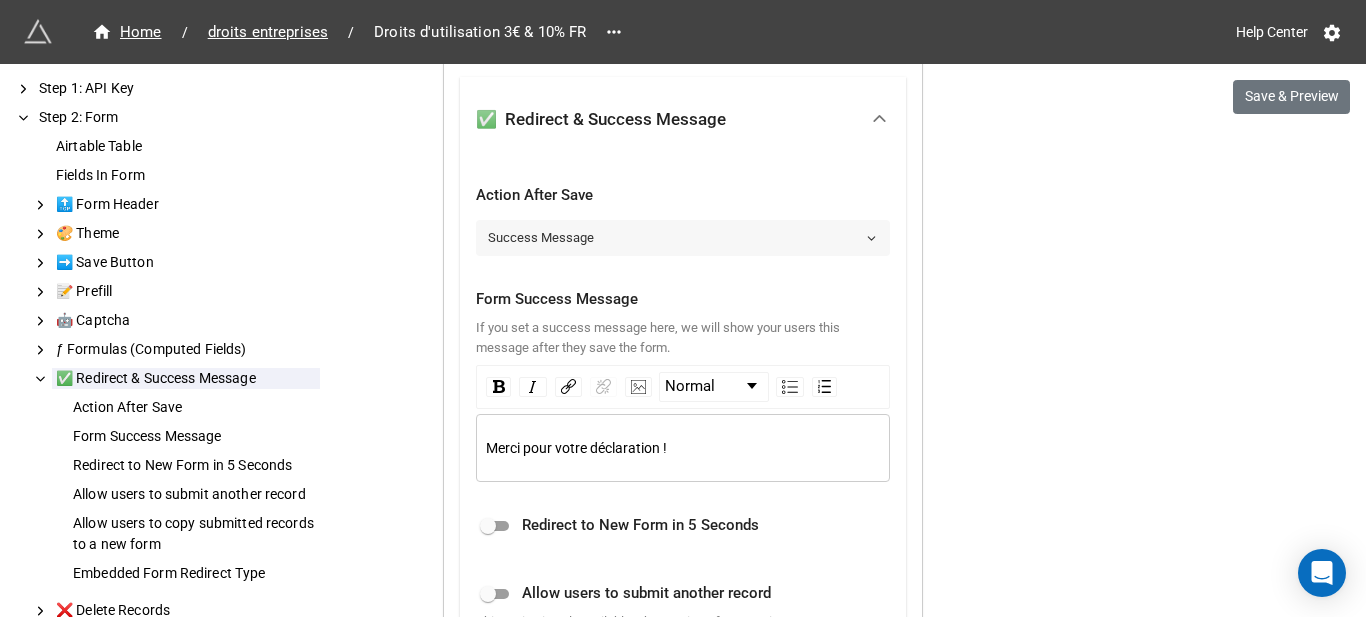 click on "Success Message" at bounding box center (683, 238) 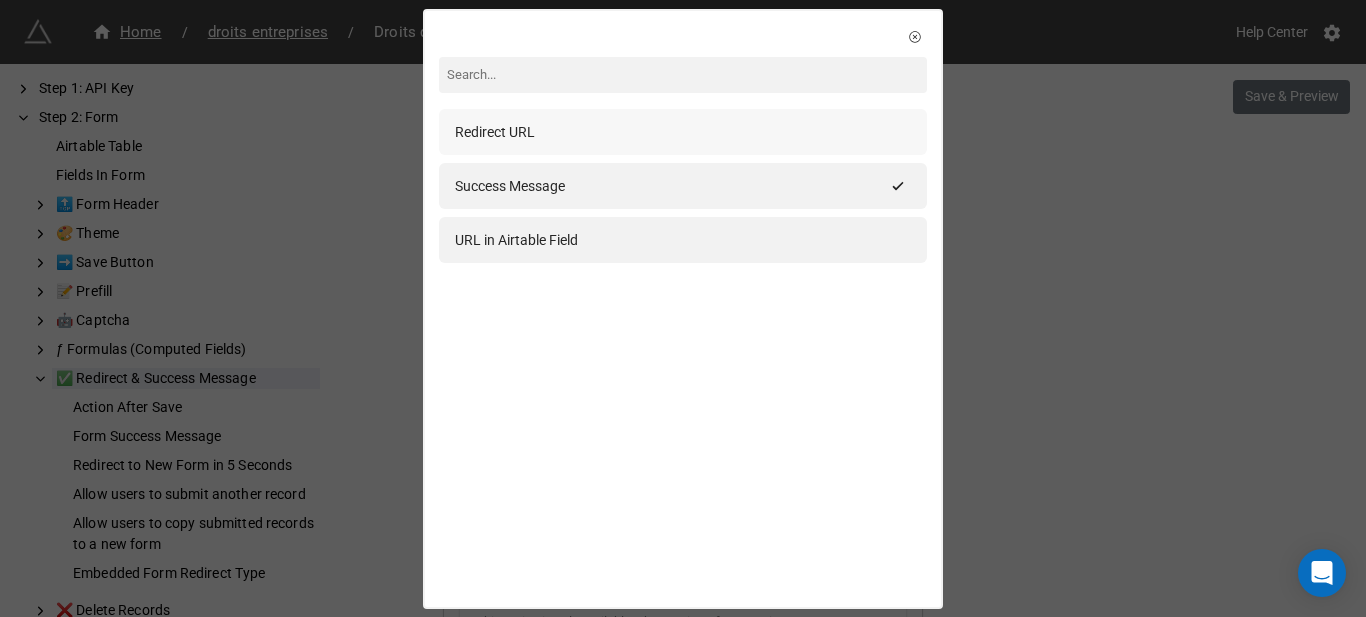 click on "Redirect URL" at bounding box center [683, 132] 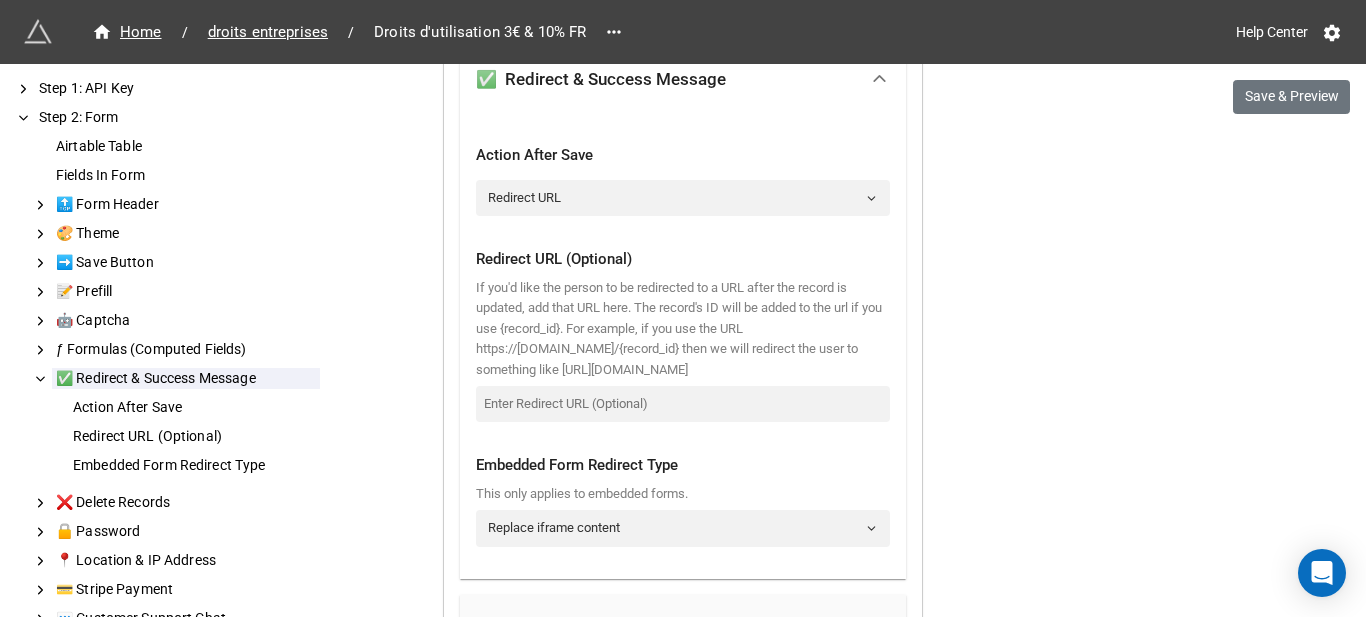 scroll, scrollTop: 5334, scrollLeft: 0, axis: vertical 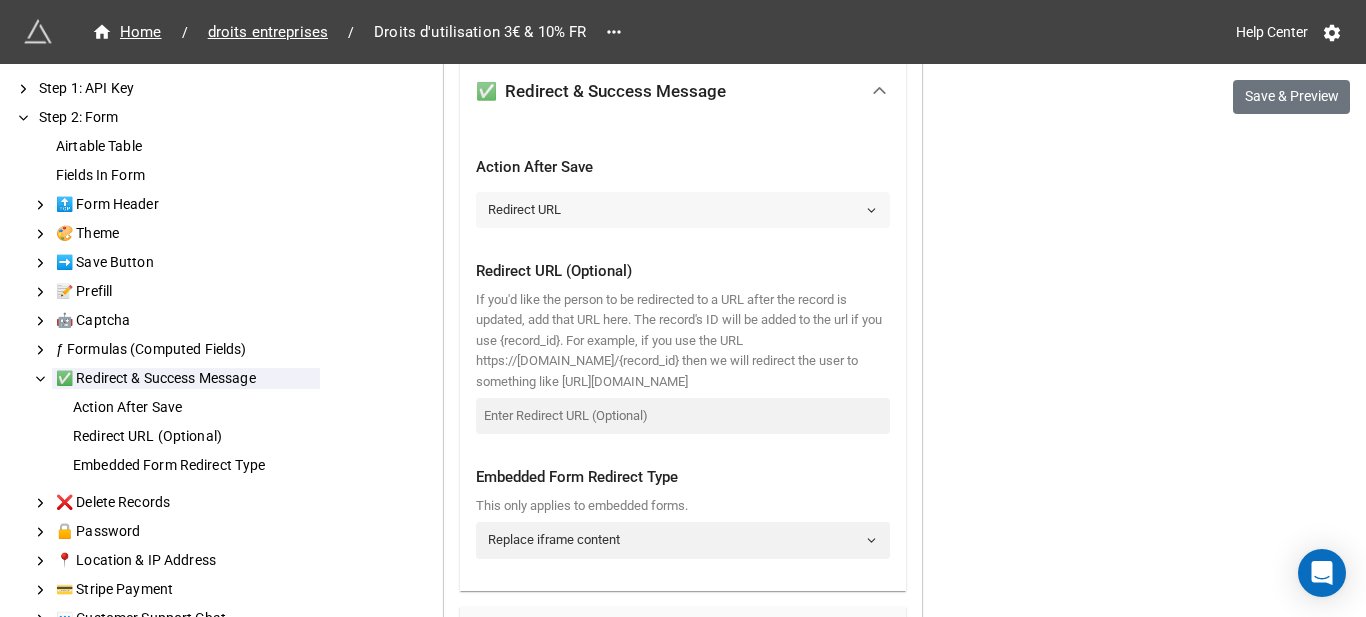 click on "Redirect URL" at bounding box center (683, 210) 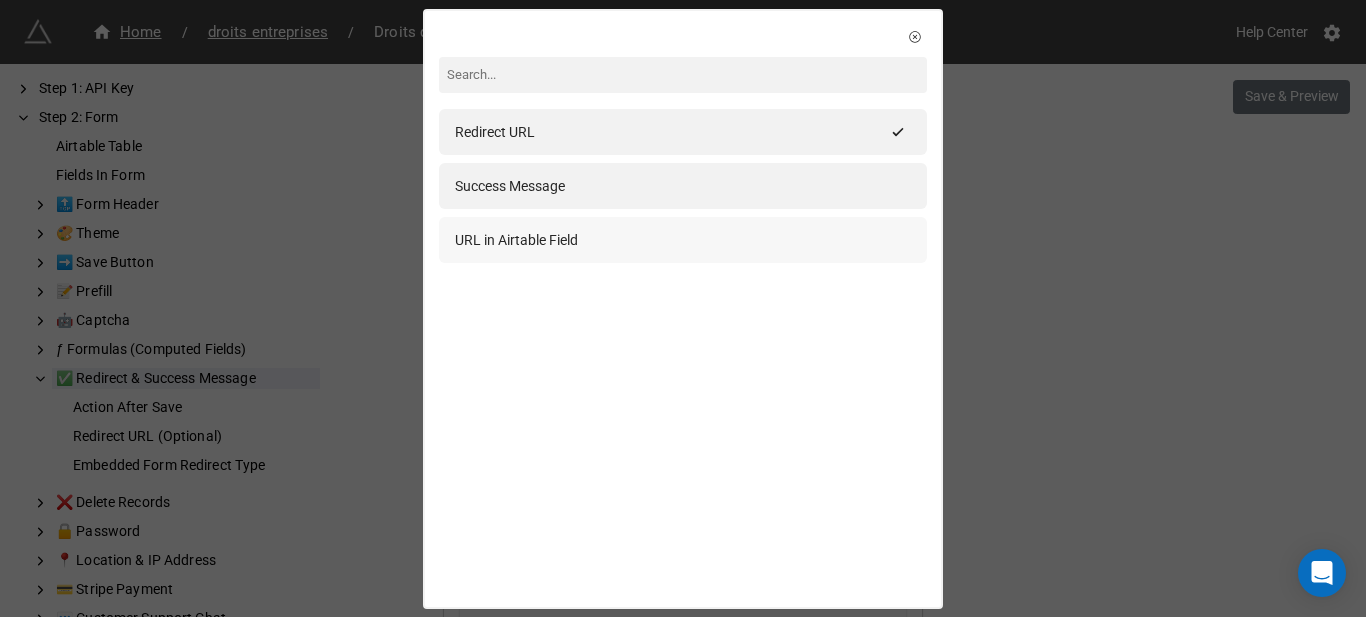 click on "URL in Airtable Field" at bounding box center (683, 240) 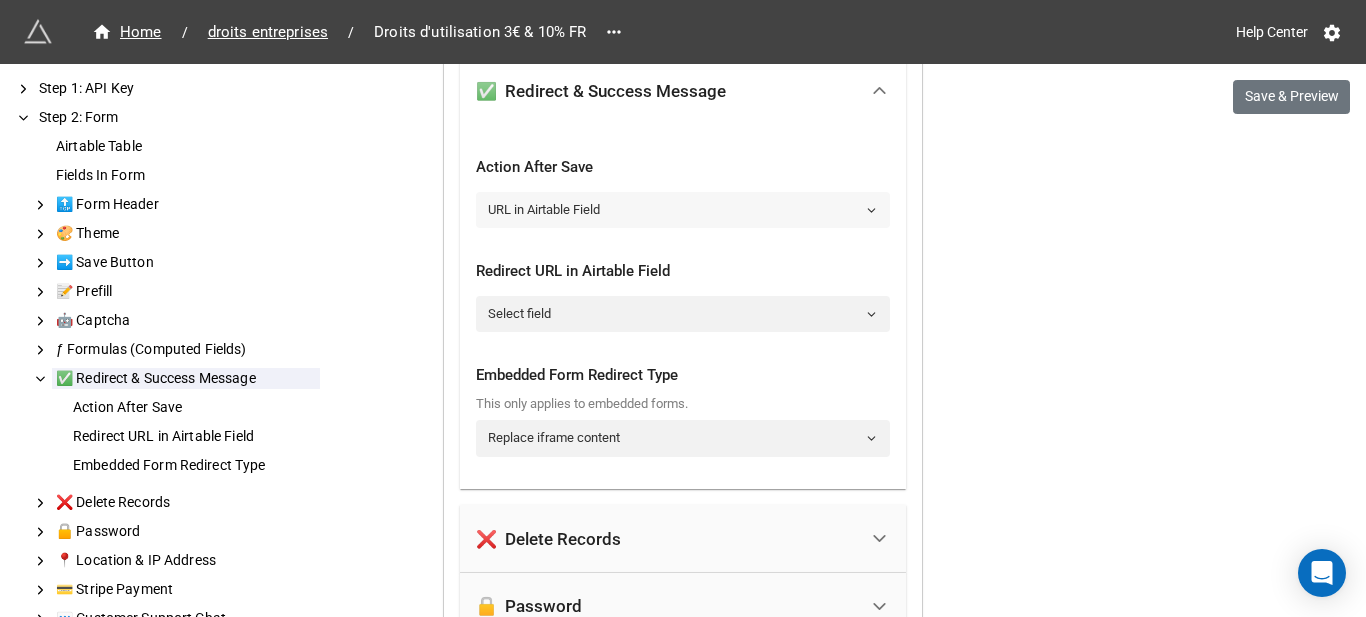 click on "URL in Airtable Field" at bounding box center (683, 210) 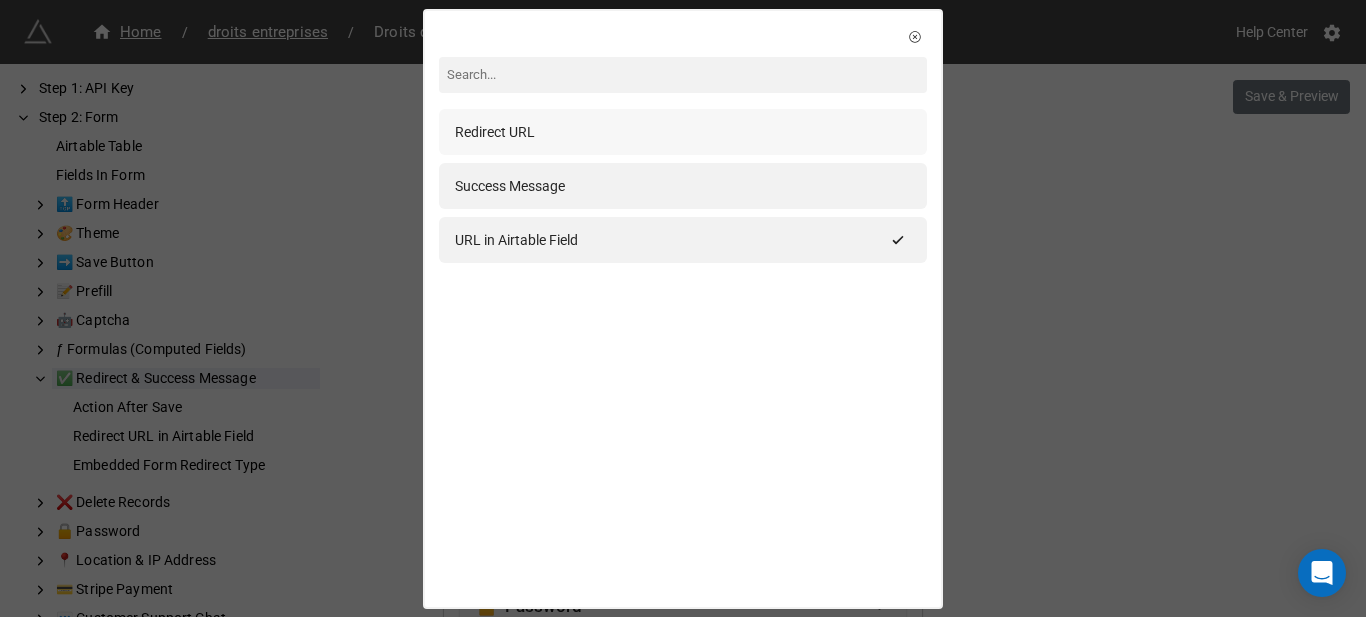 click on "Redirect URL" at bounding box center (683, 132) 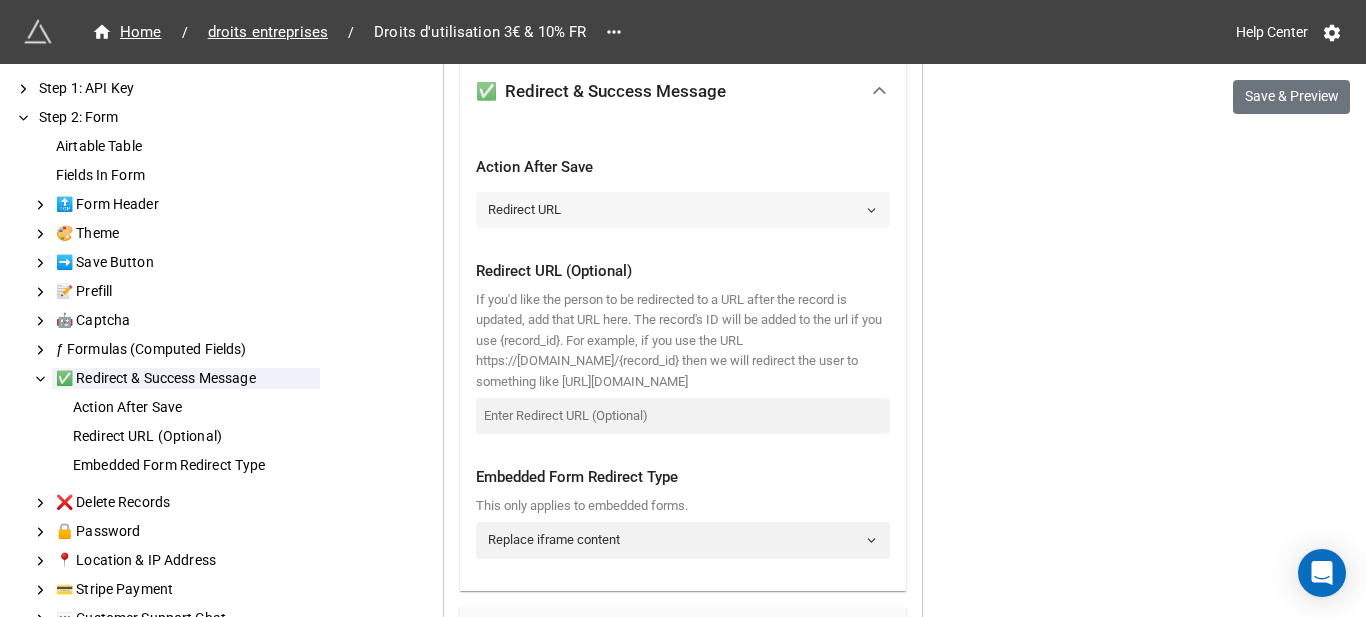 click on "Redirect URL" at bounding box center [683, 210] 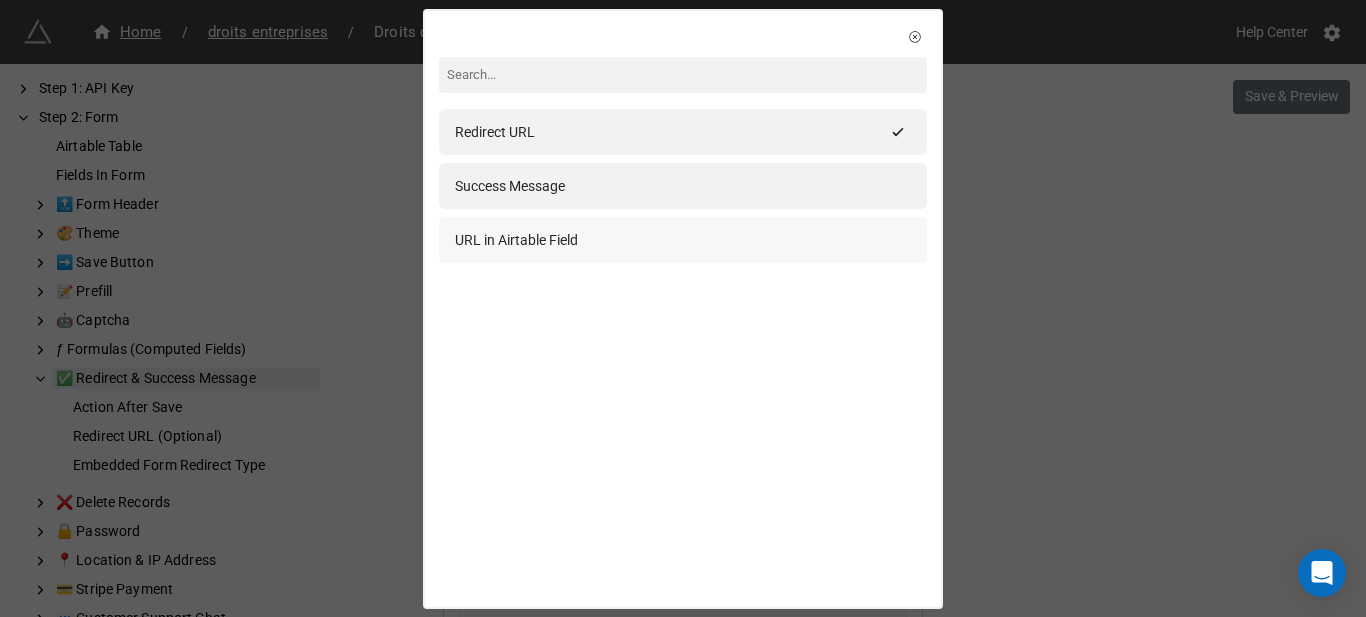 click on "URL in Airtable Field" at bounding box center [516, 240] 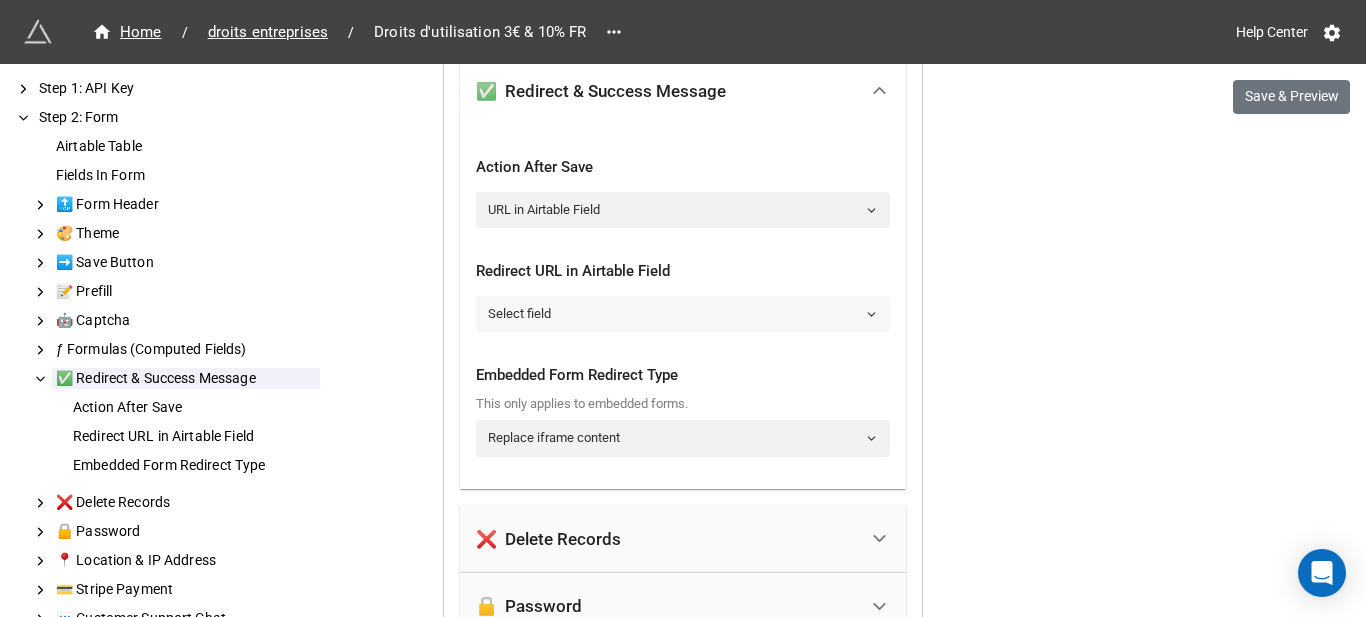 click on "Select field" at bounding box center (683, 314) 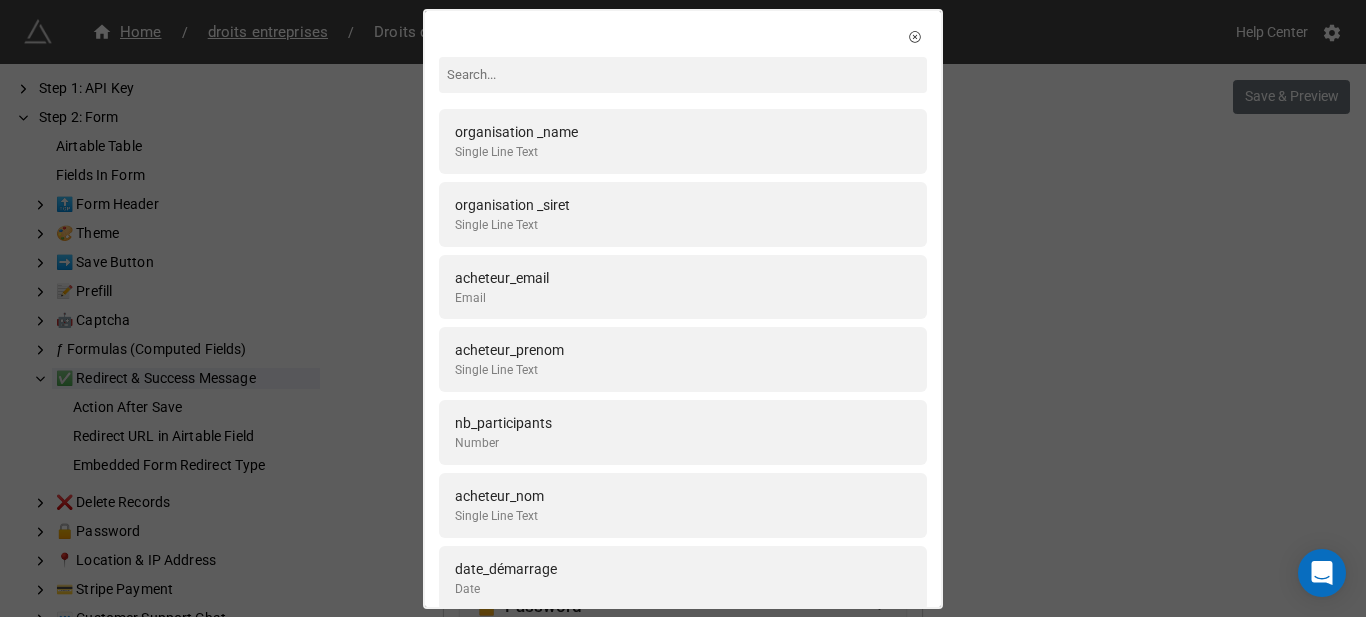 click on "organisation _name Single Line Text organisation _siret Single Line Text acheteur_email Email acheteur_prenom Single Line Text nb_participants Number acheteur_nom Single Line Text date_démarrage Date date_fin Date organisation_pays Linked Records organisation_adresse Single Line Text organisation_code_postal Single Line Text organisation_ville Single Line Text code_pays Lookup organisation_numero_TVA Single Line Text langue_preferee Linked Records traité Checkbox commentaires Long Text pay_euro Single Select autre_orga Checkbox autre_orga_name Single Line Text numéro bon de commande Single Line Text Created Created Time Affectation Linked Records organisation_DUNS Single Line Text FME - Région [GEOGRAPHIC_DATA] droits Linked Records TVA (from FME - Région [GEOGRAPHIC_DATA] droits) Lookup TVA (from organisation_pays) Lookup TVA Formula acheteur_email copy Email acheteur_prenom copy Single Line Text acheteur_nom copy Single Line Text destinataire facture ? Checkbox nb_participants_formation Number Type droit Linked Records URL" at bounding box center (683, 308) 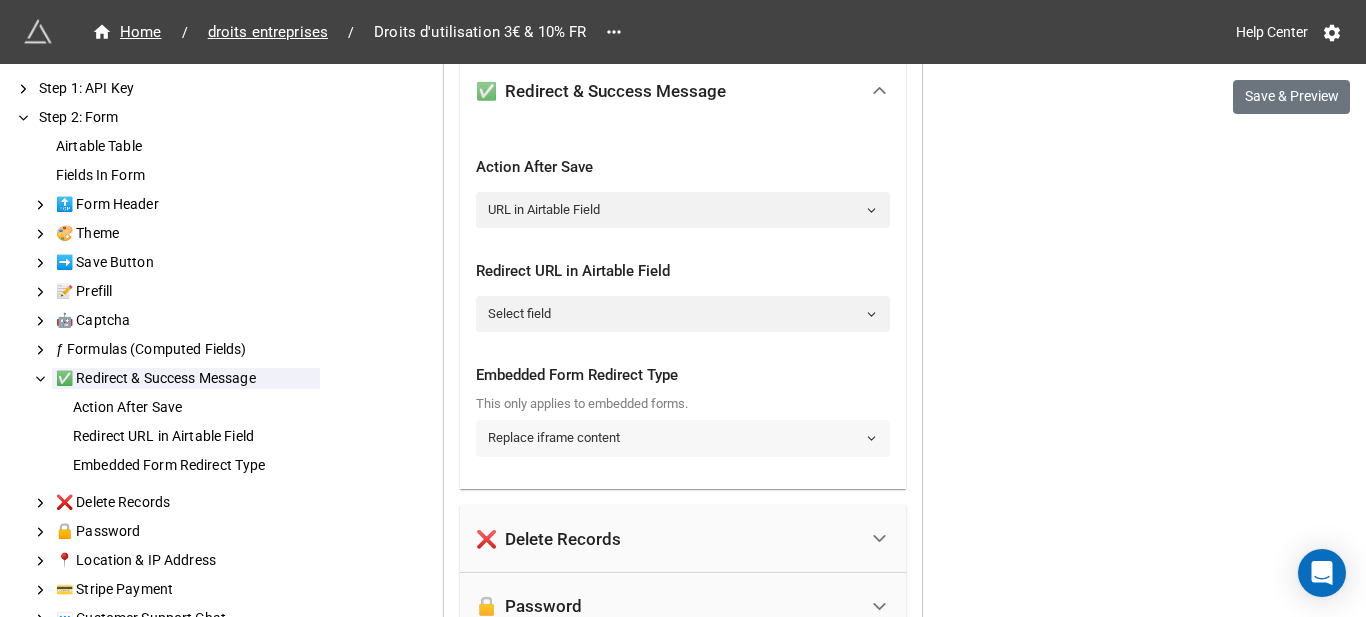 click on "Replace iframe content" at bounding box center [683, 438] 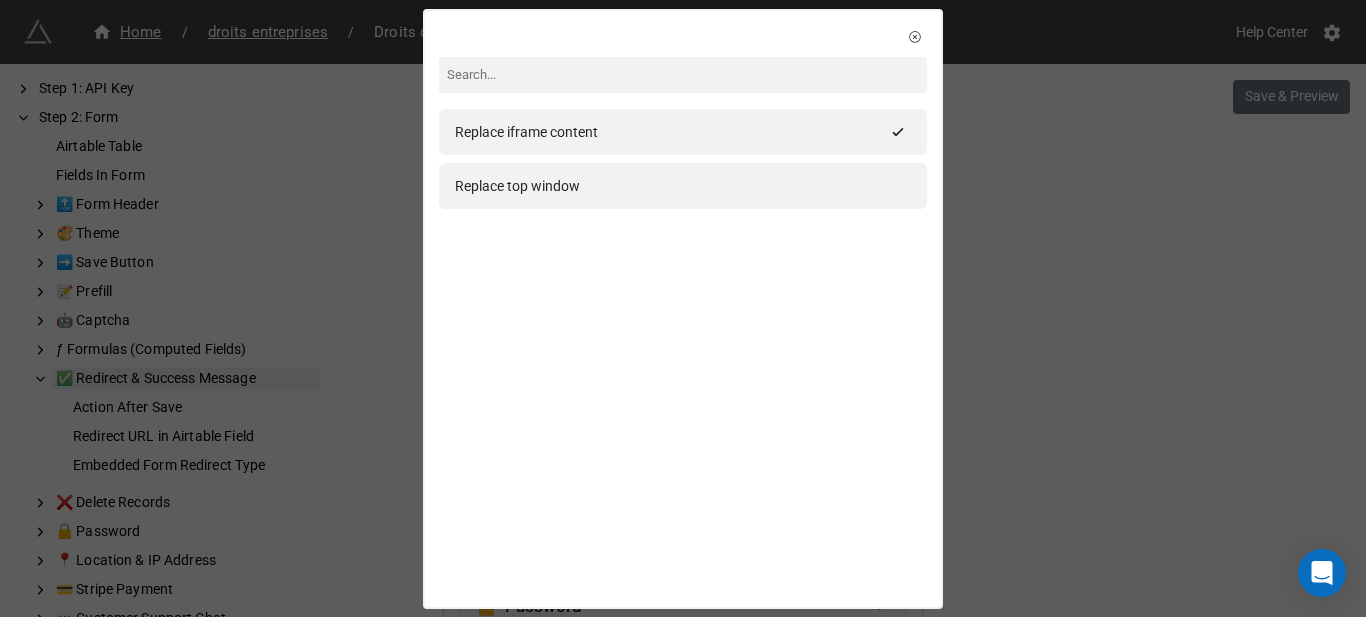 click on "Replace iframe content Replace top window" at bounding box center [683, 308] 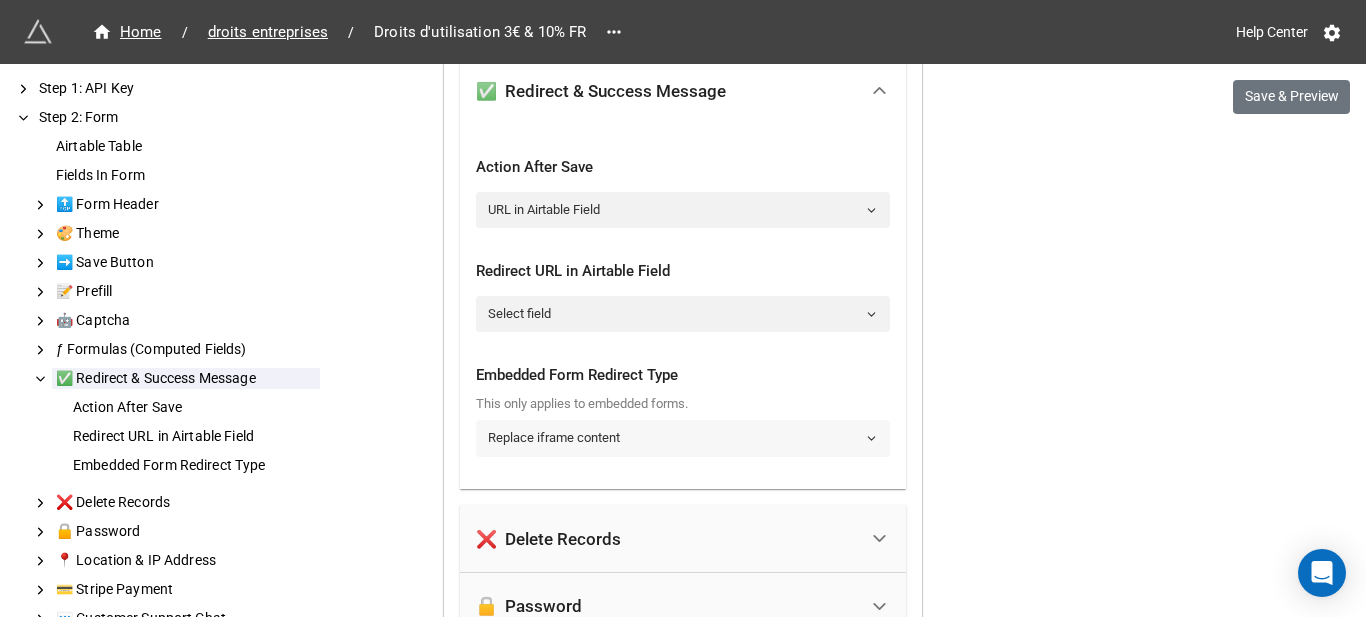 click on "Replace iframe content" at bounding box center (683, 438) 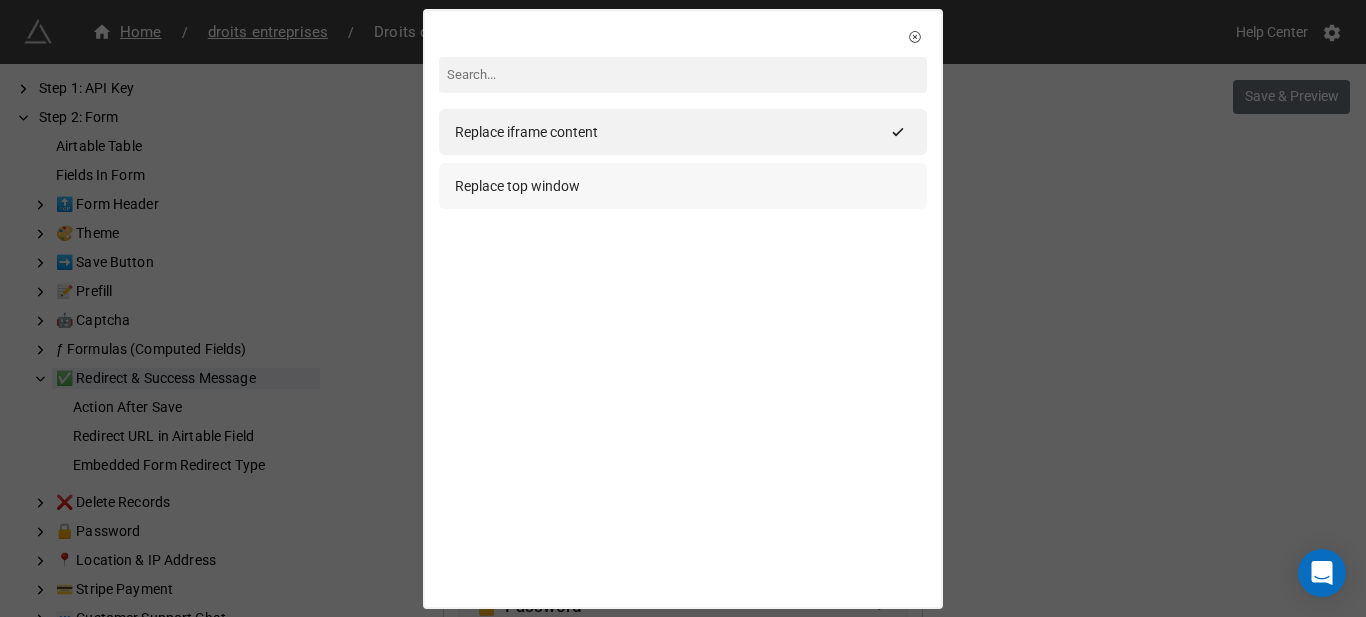 click on "Replace top window" at bounding box center (683, 186) 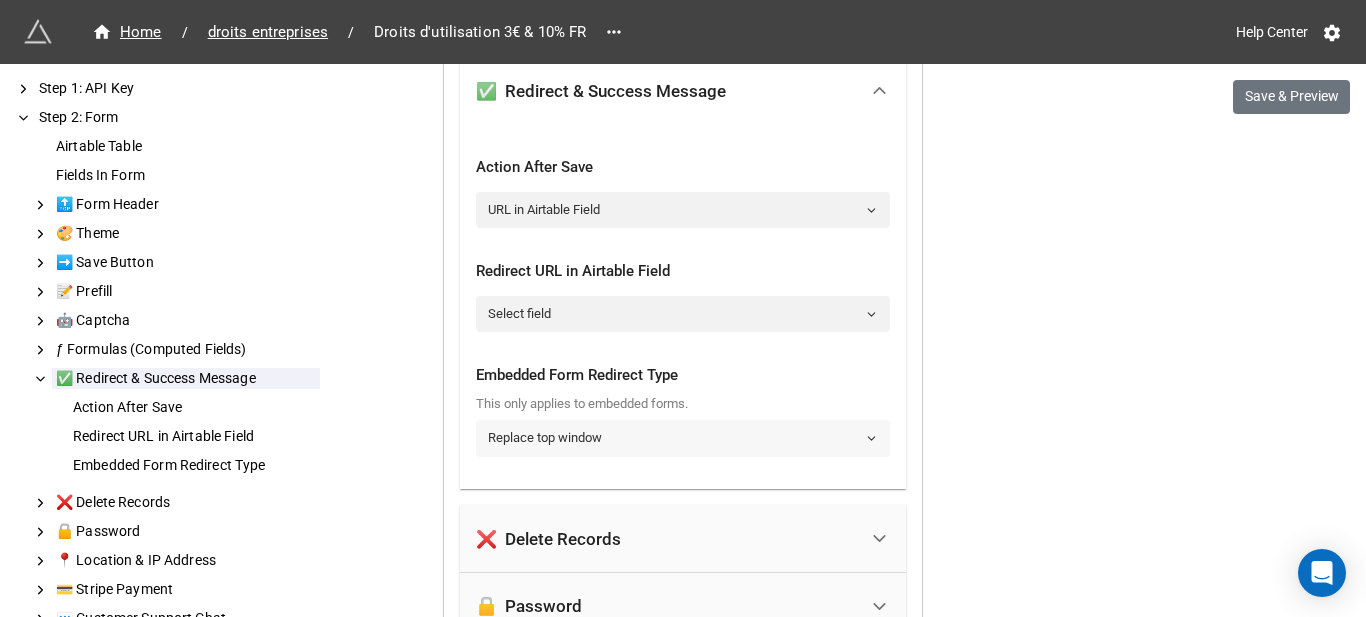 click on "Replace top window" at bounding box center (683, 438) 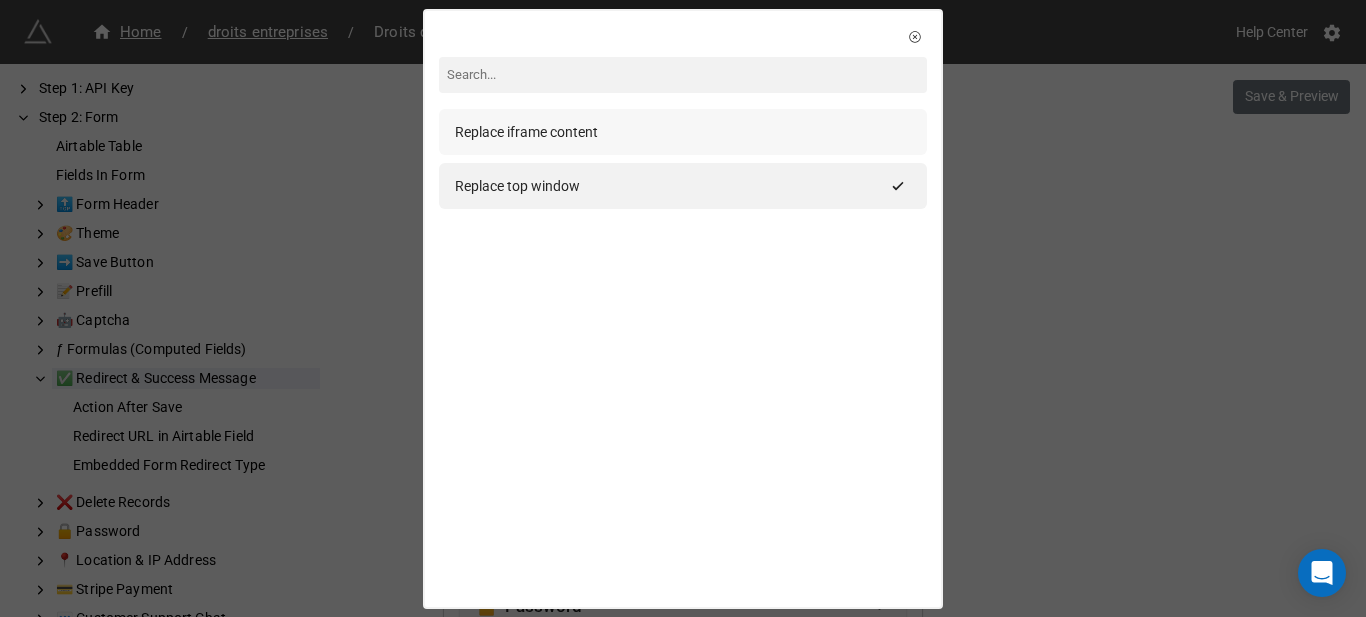 click on "Replace iframe content" at bounding box center [683, 132] 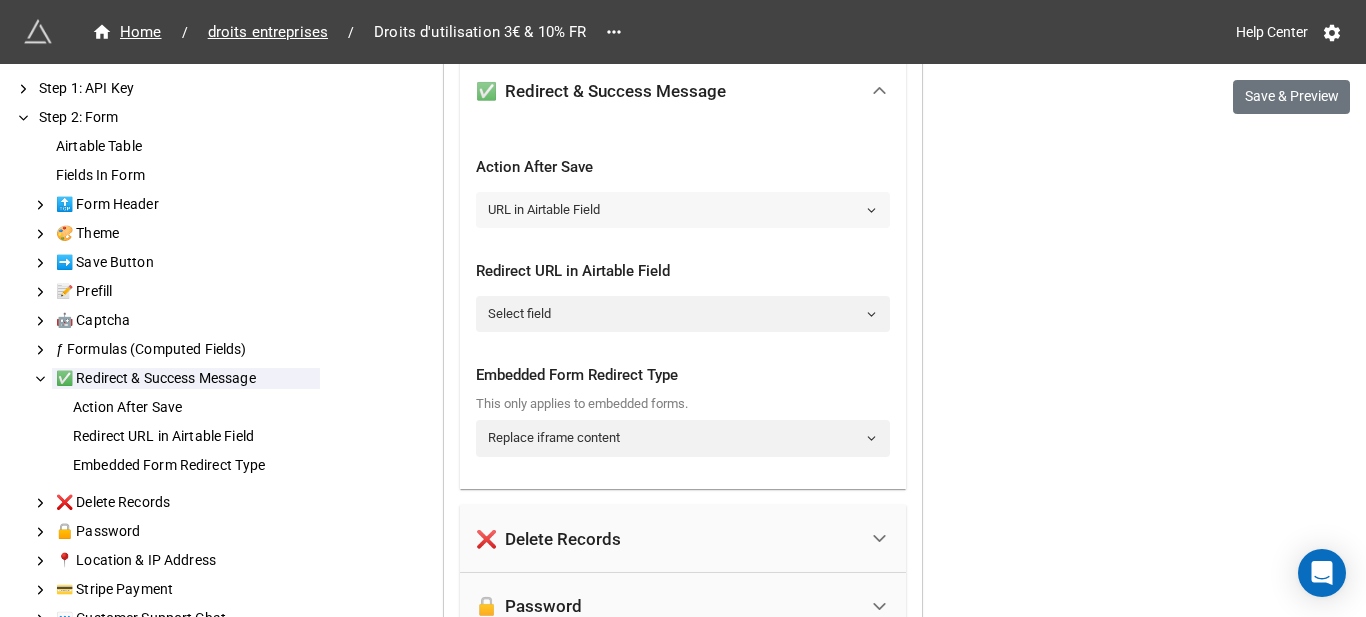 click on "URL in Airtable Field" at bounding box center [683, 210] 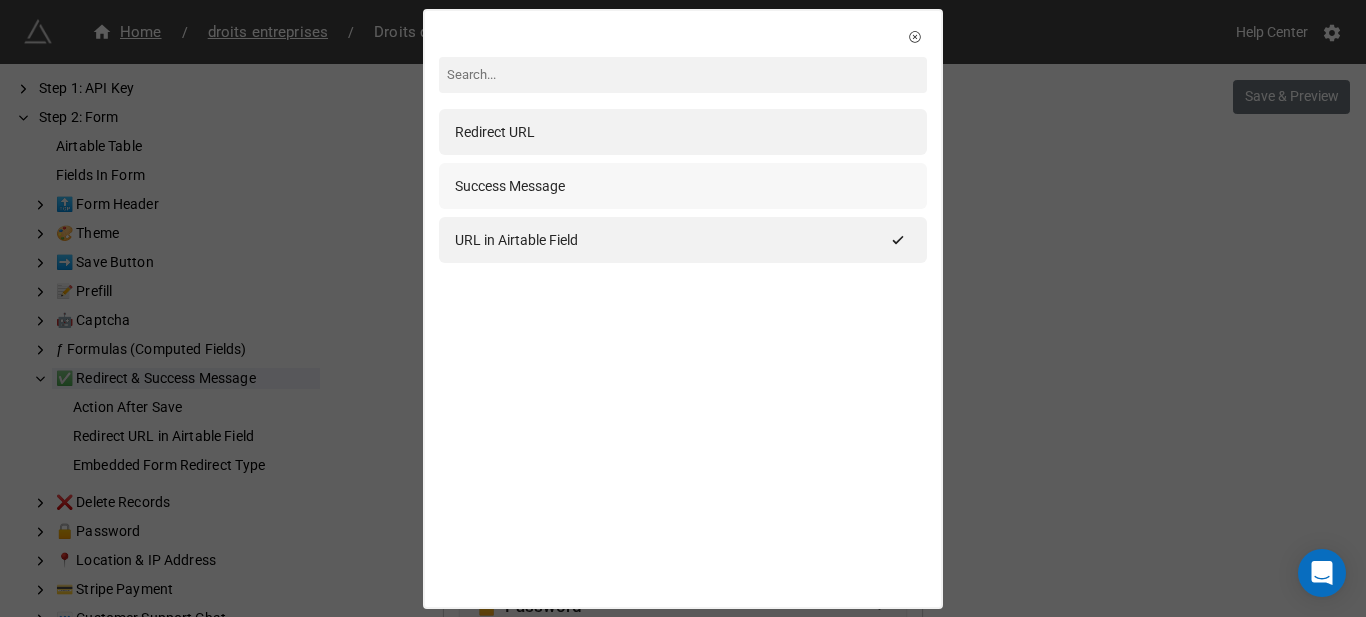 click on "Success Message" at bounding box center (683, 186) 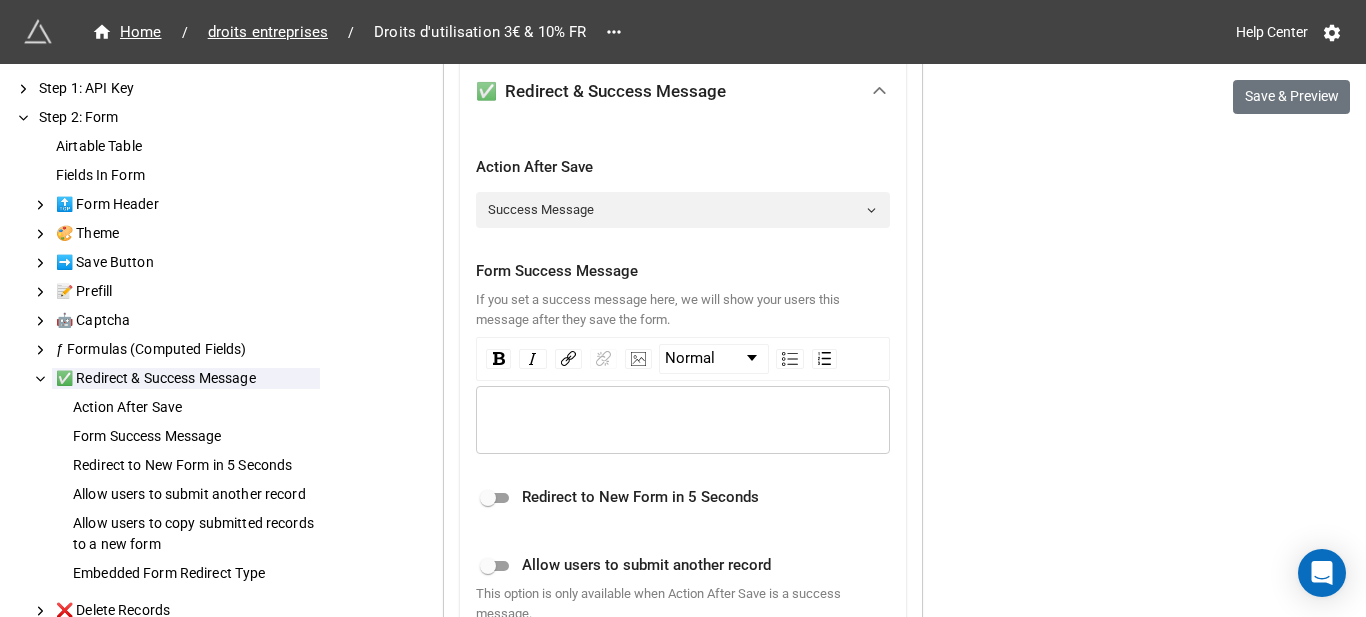 scroll, scrollTop: 5333, scrollLeft: 0, axis: vertical 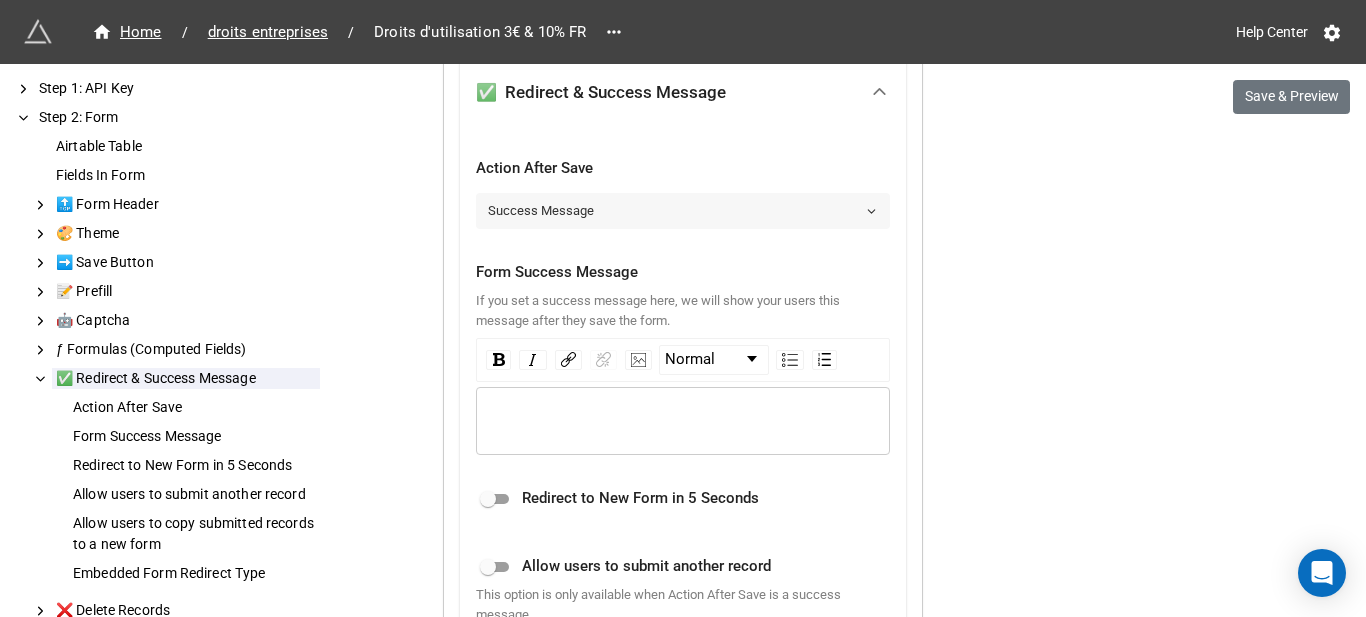 click on "Success Message" at bounding box center (683, 211) 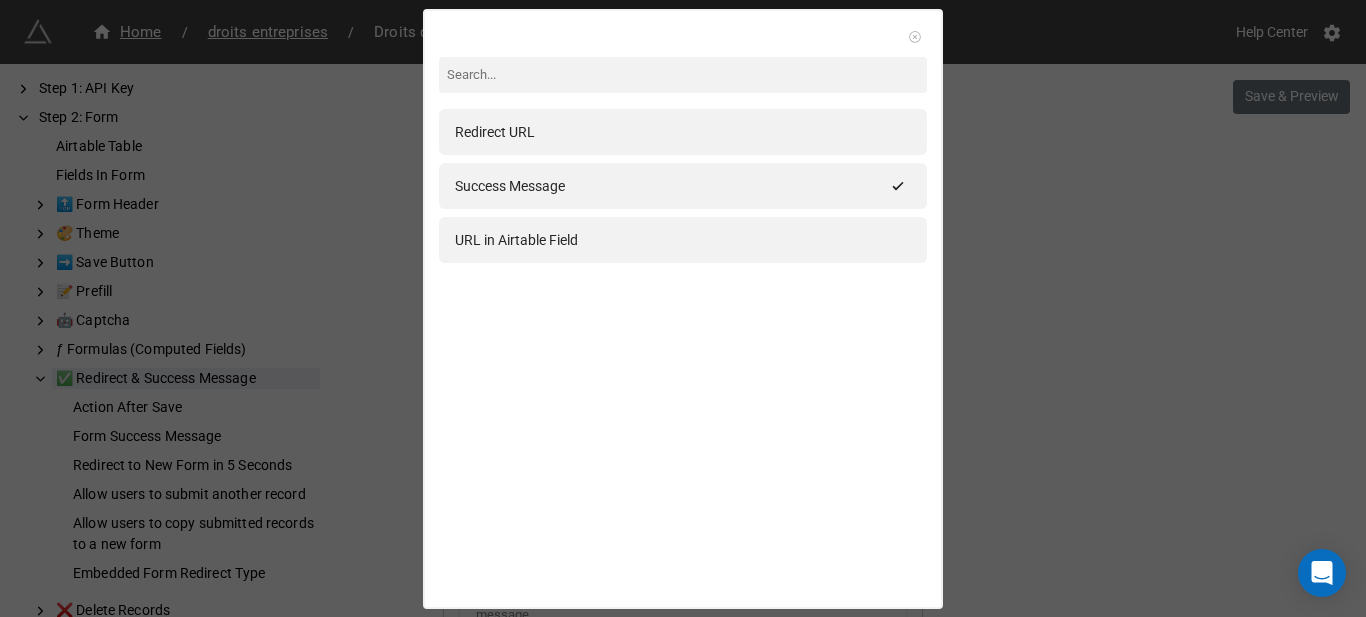 click 